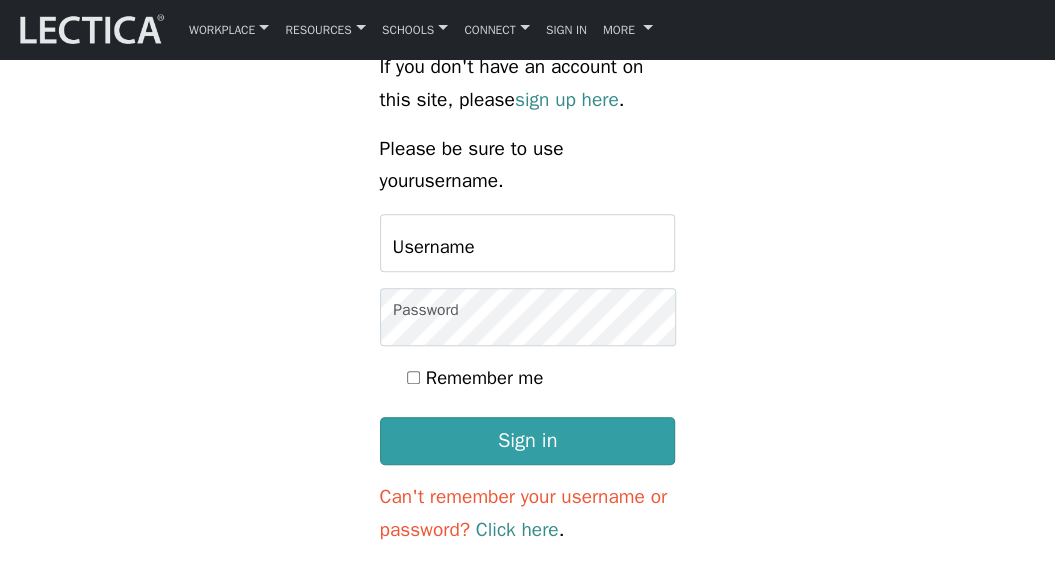 scroll, scrollTop: 200, scrollLeft: 0, axis: vertical 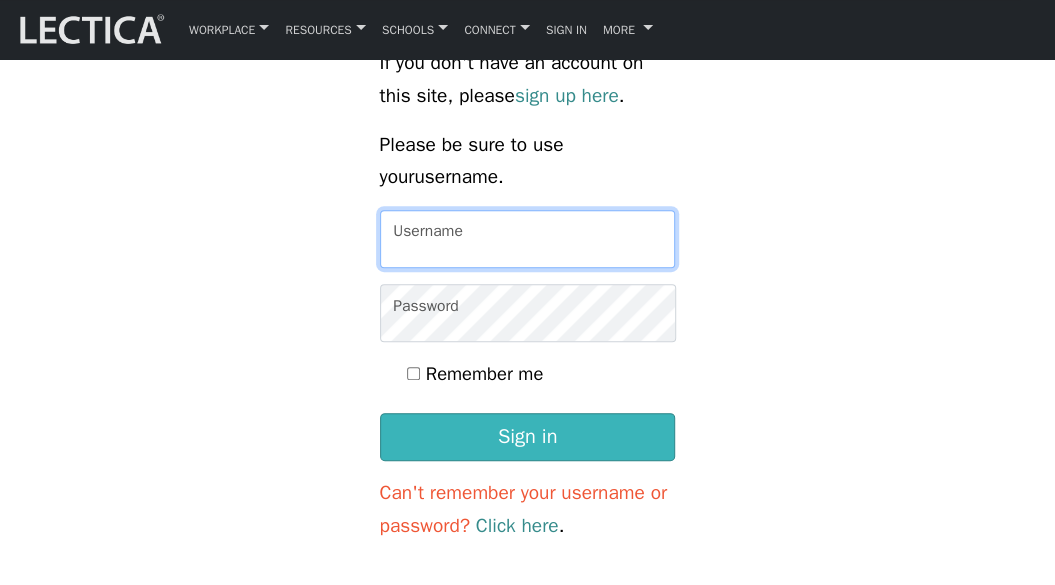 type on "TaddyAO2025" 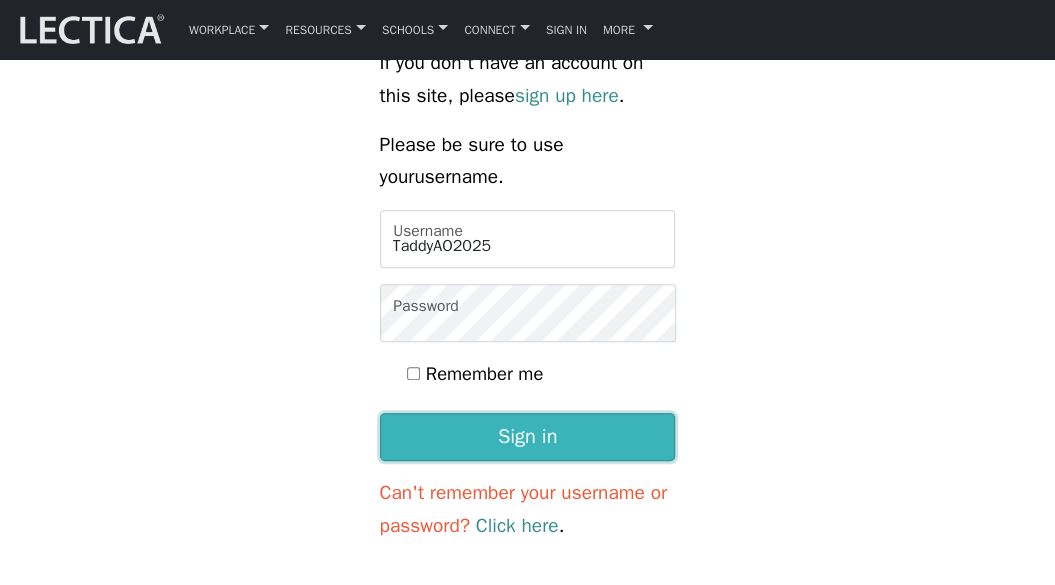 click on "Sign in" at bounding box center [528, 437] 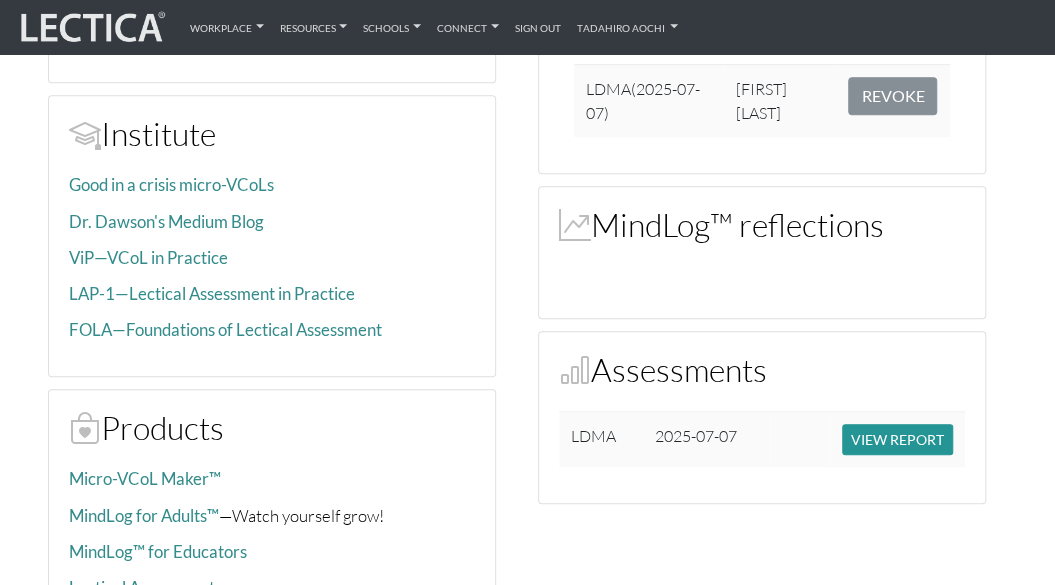 scroll, scrollTop: 600, scrollLeft: 0, axis: vertical 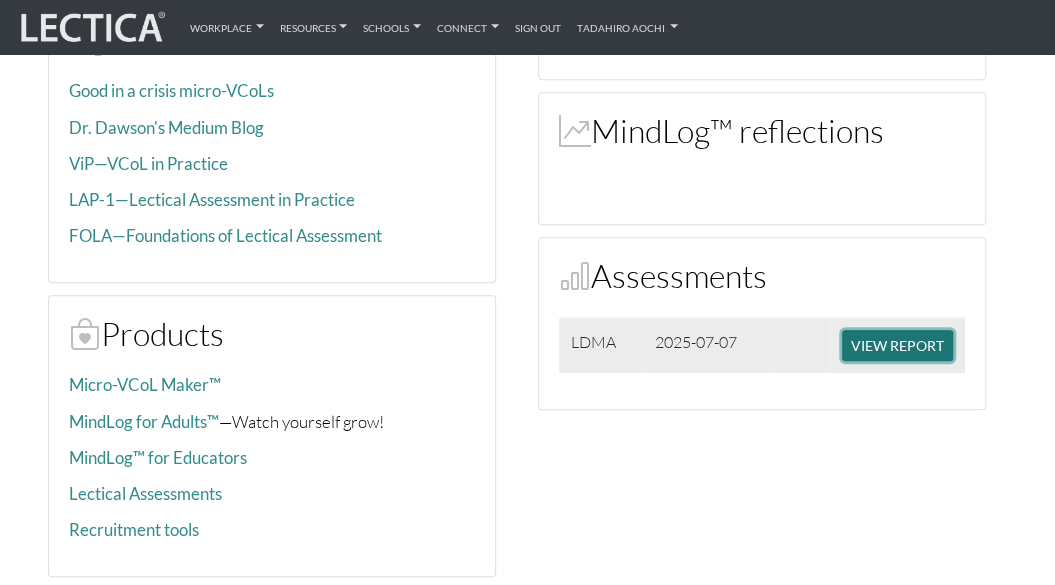click on "VIEW REPORT" at bounding box center [897, 345] 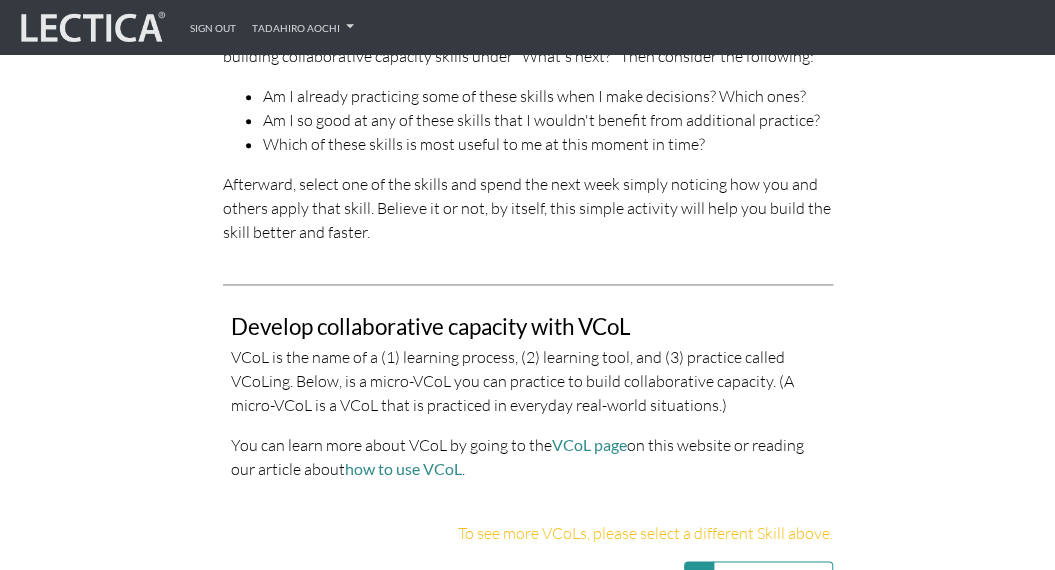 scroll, scrollTop: 4200, scrollLeft: 0, axis: vertical 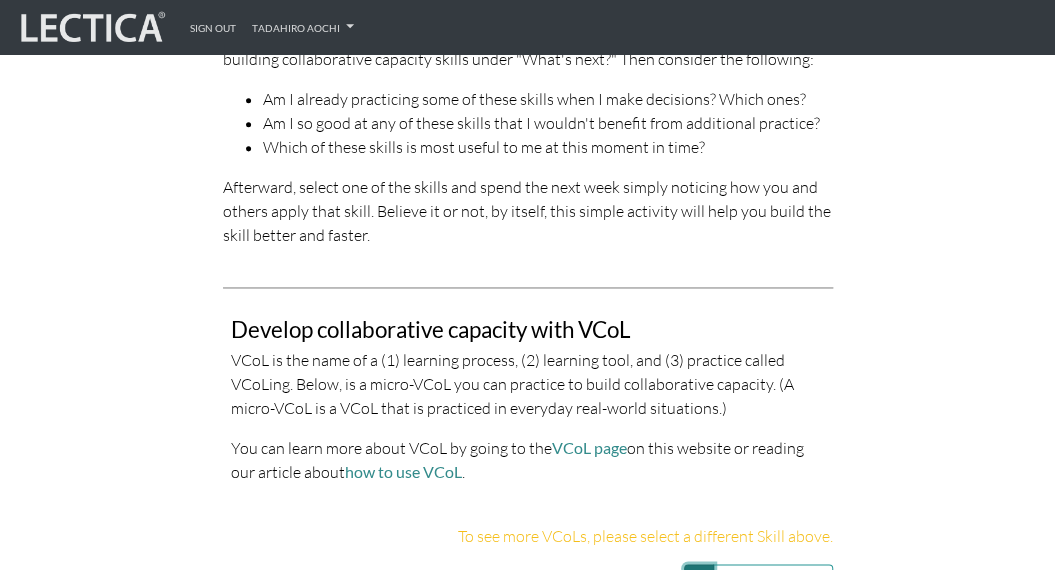 click on "Select a VCoL" at bounding box center (699, 583) 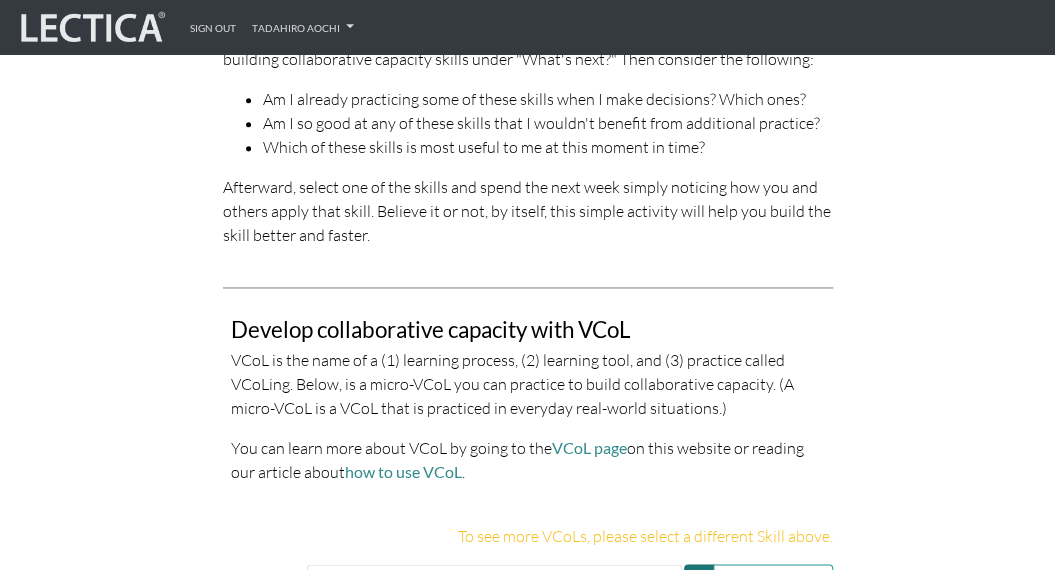 click on "Effective discussions—Leveraging clarifying questions" at bounding box center (495, 613) 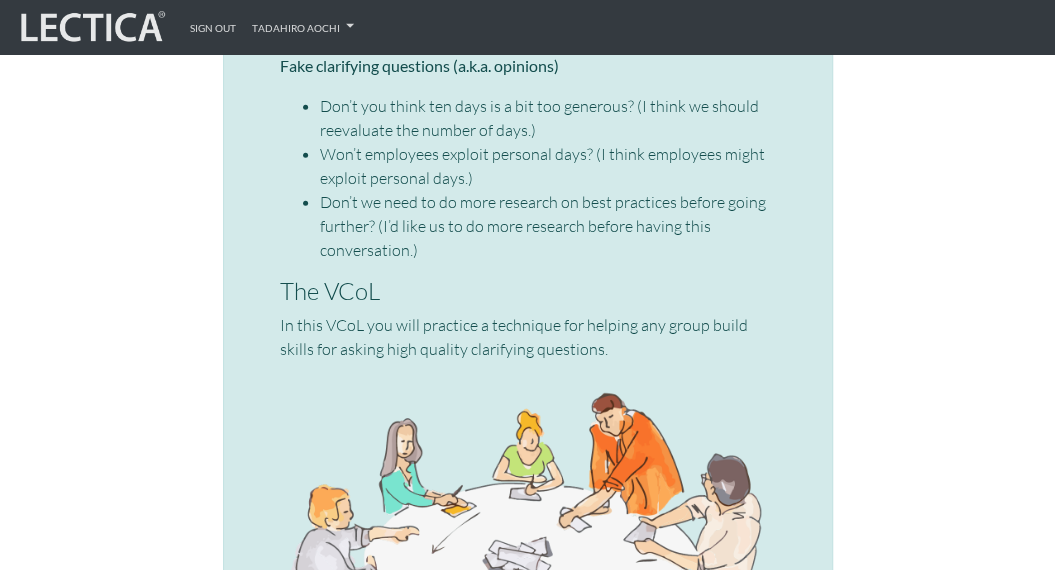 scroll, scrollTop: 5900, scrollLeft: 0, axis: vertical 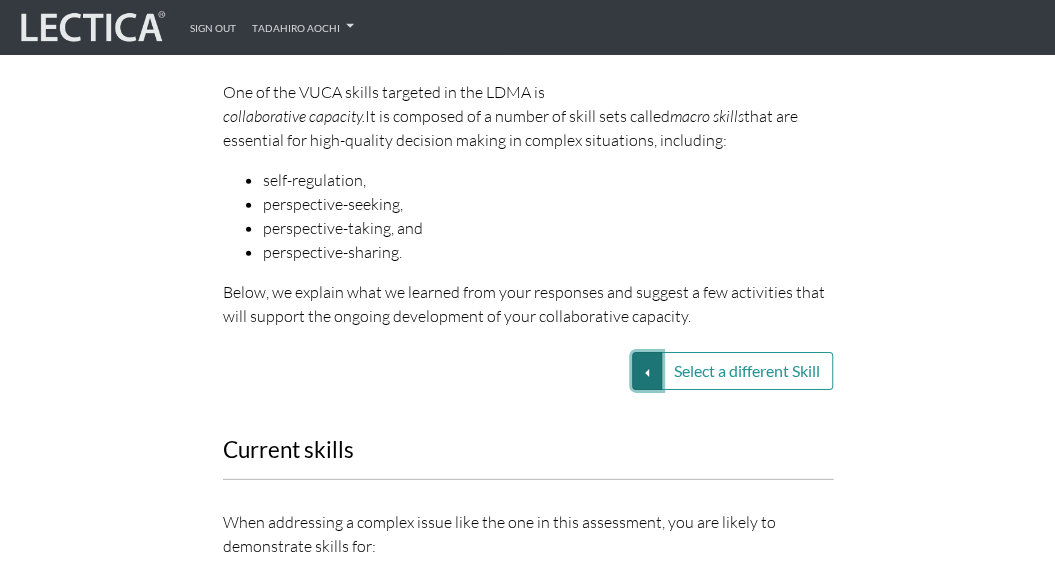 click on "Select a different Skill" at bounding box center (647, 371) 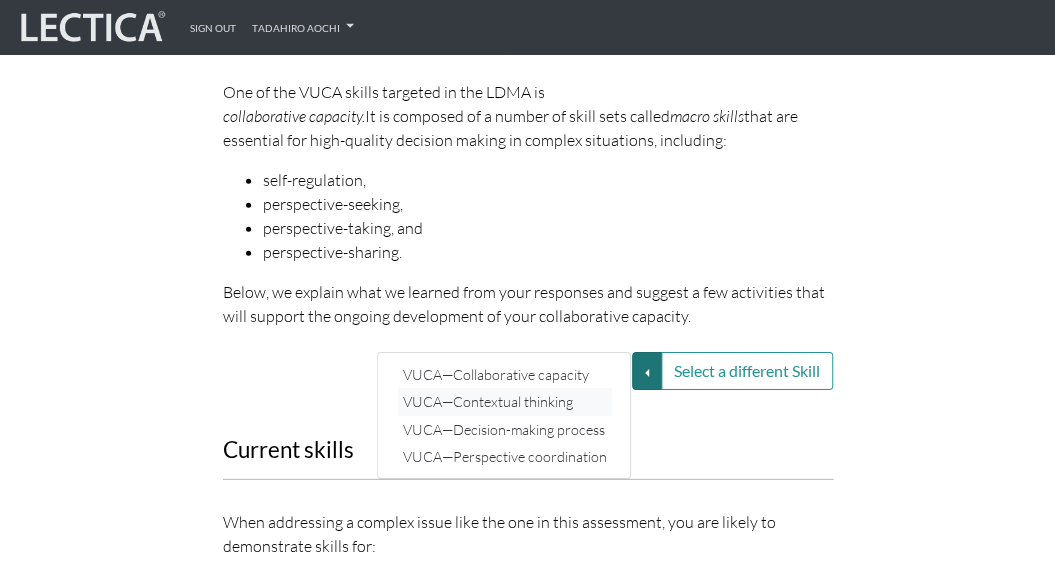 click on "VUCA—Contextual thinking" at bounding box center [505, 402] 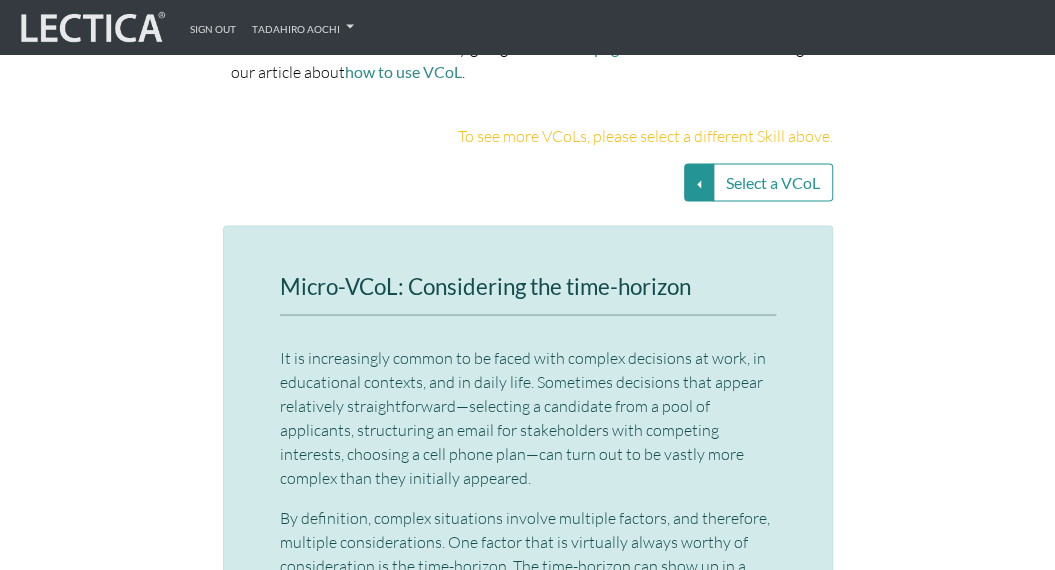 scroll, scrollTop: 4688, scrollLeft: 0, axis: vertical 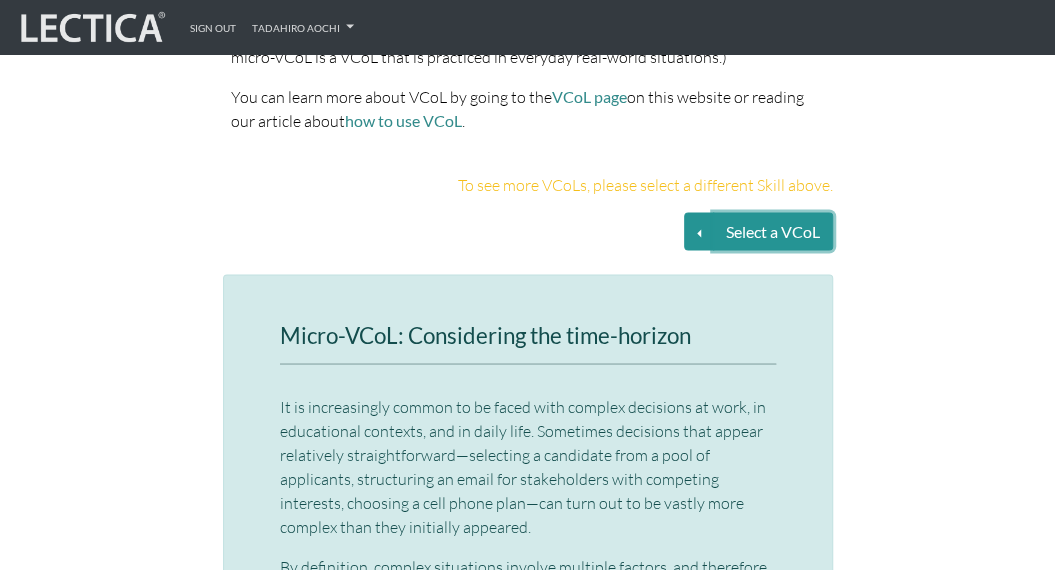 click on "Select a VCoL" at bounding box center [773, 231] 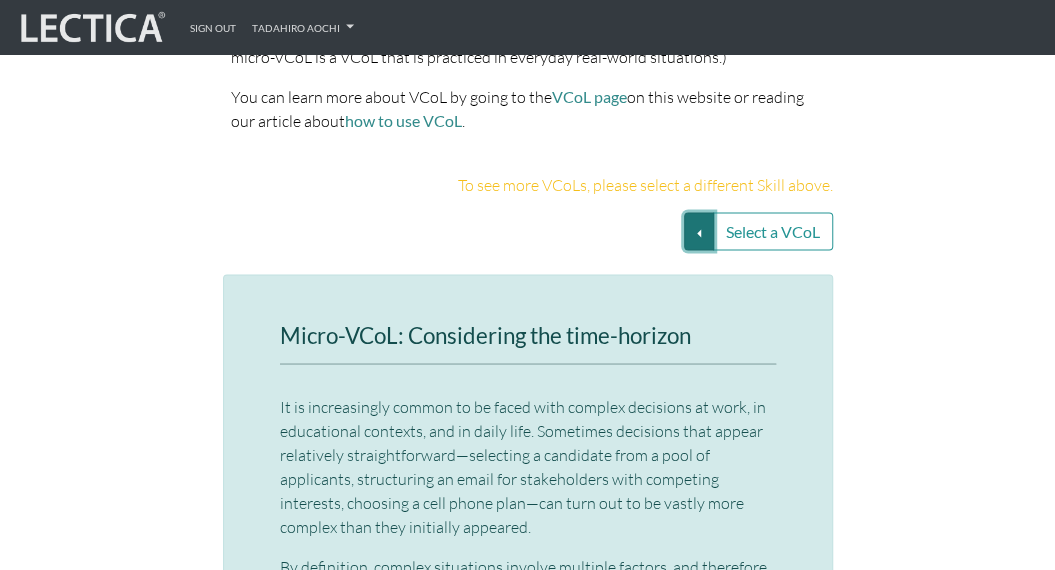 click on "Select a VCoL" at bounding box center [699, 231] 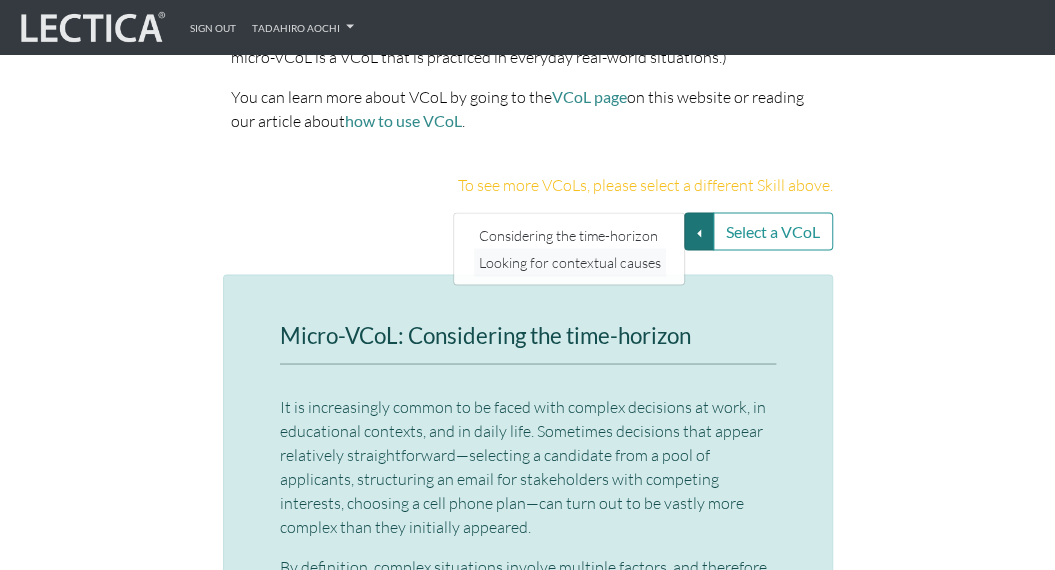 click on "Looking for contextual causes" at bounding box center [570, 261] 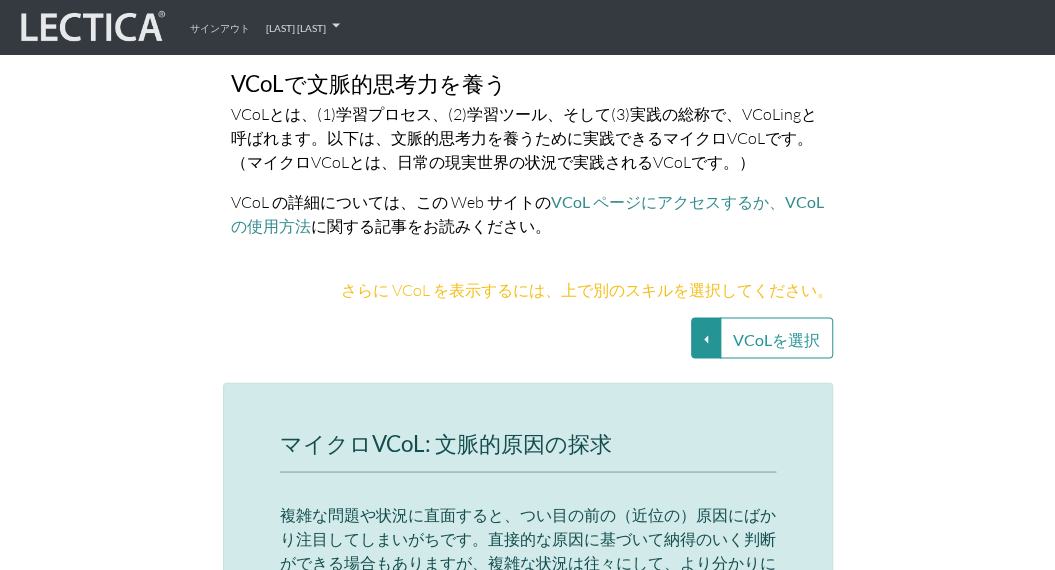 scroll, scrollTop: 4880, scrollLeft: 0, axis: vertical 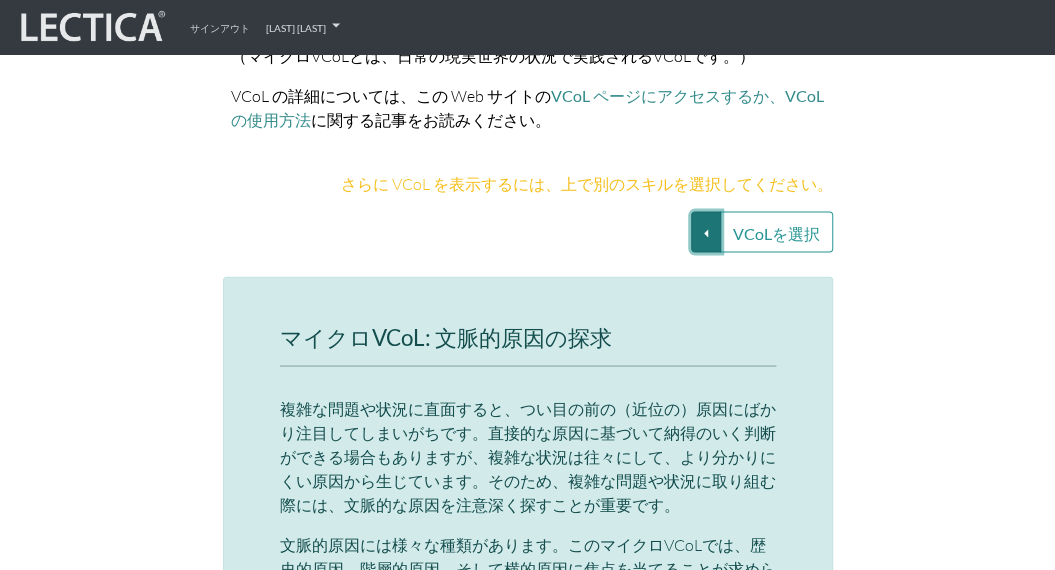 click on "VCoLを選択" at bounding box center [706, 232] 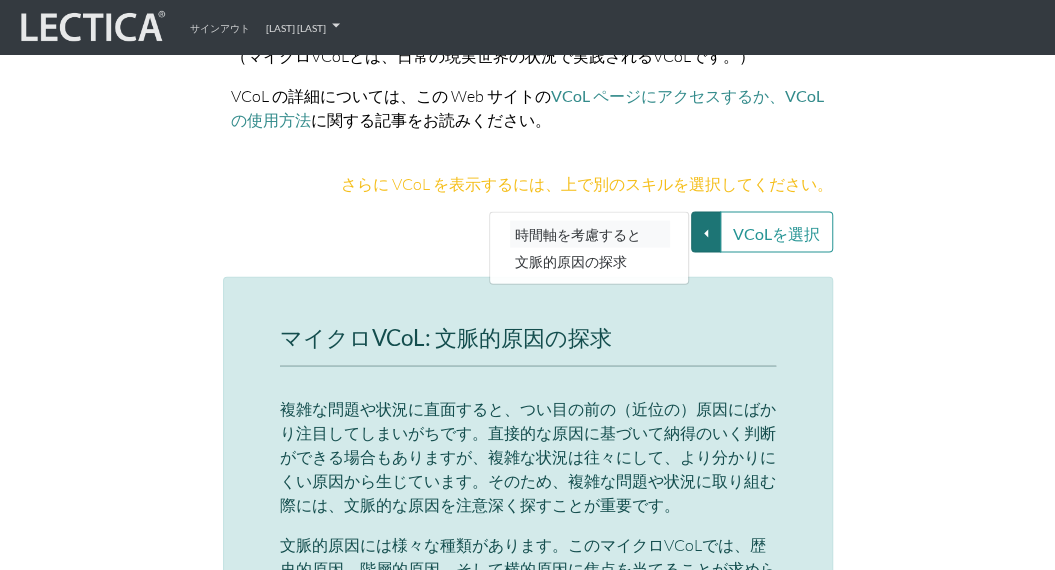 click on "時間軸を考慮すると" at bounding box center (590, 234) 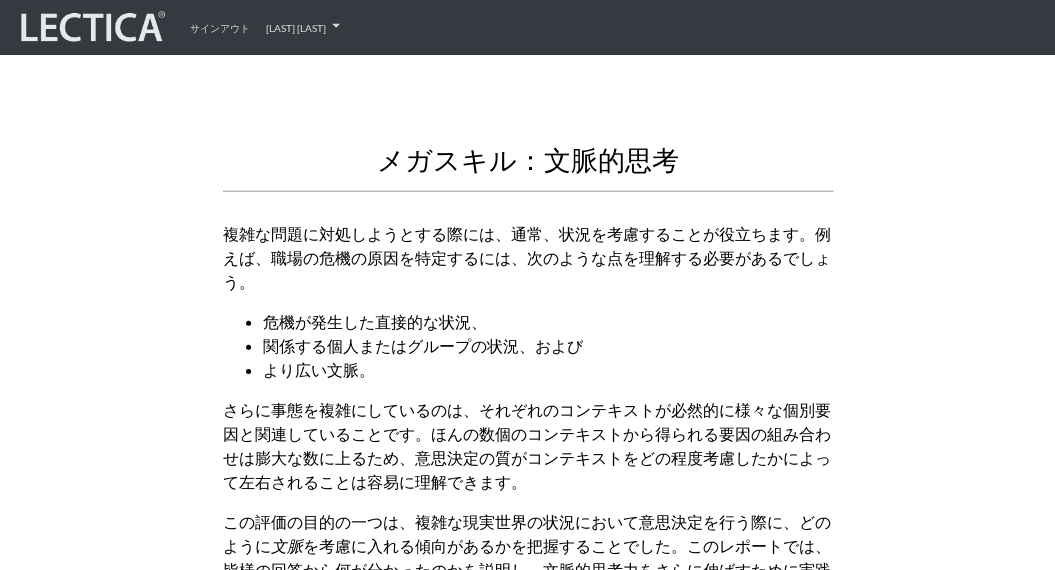 scroll, scrollTop: 2535, scrollLeft: 0, axis: vertical 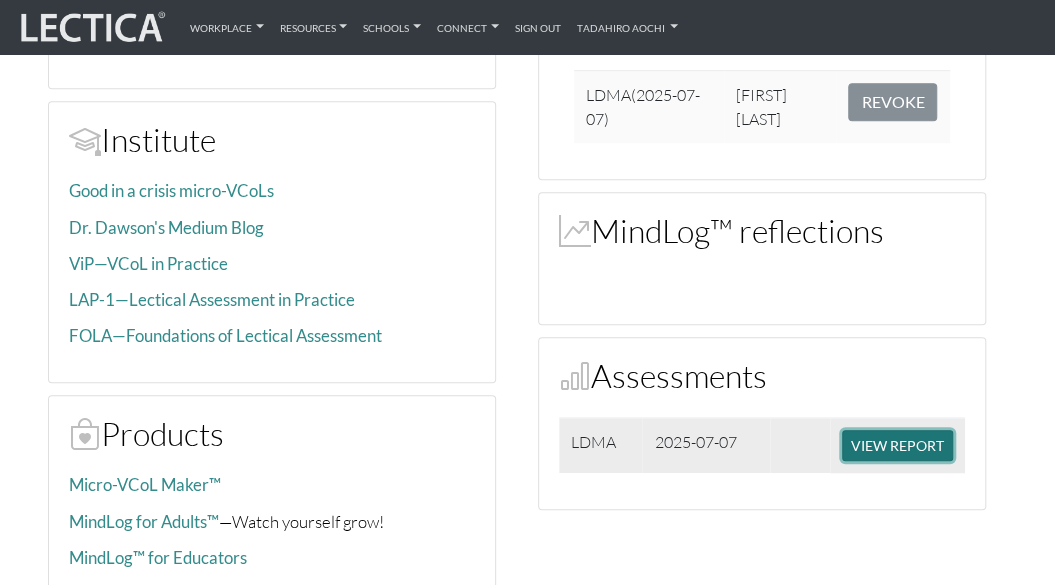 click on "VIEW REPORT" at bounding box center (897, 445) 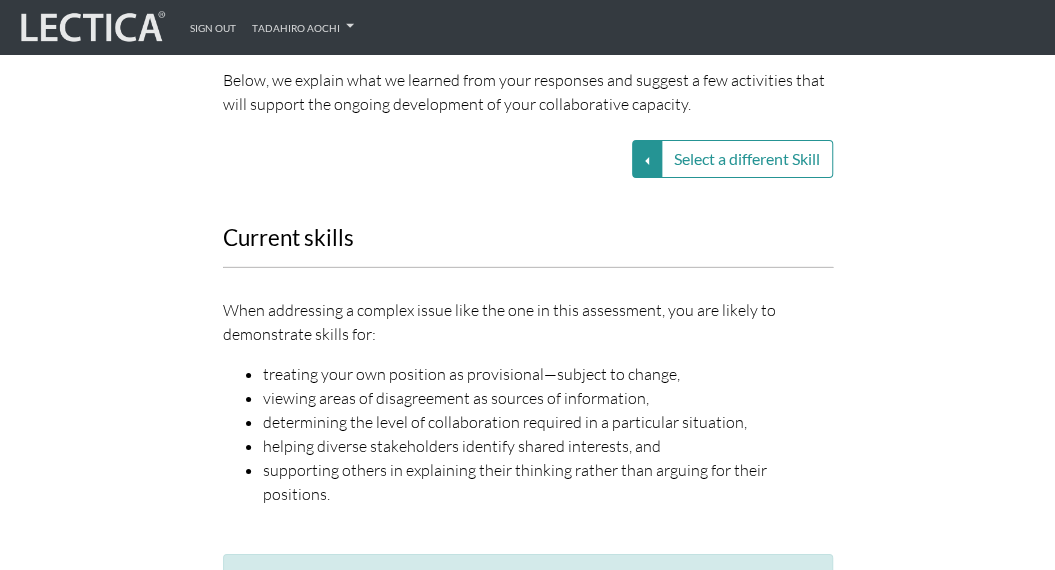 scroll, scrollTop: 2500, scrollLeft: 0, axis: vertical 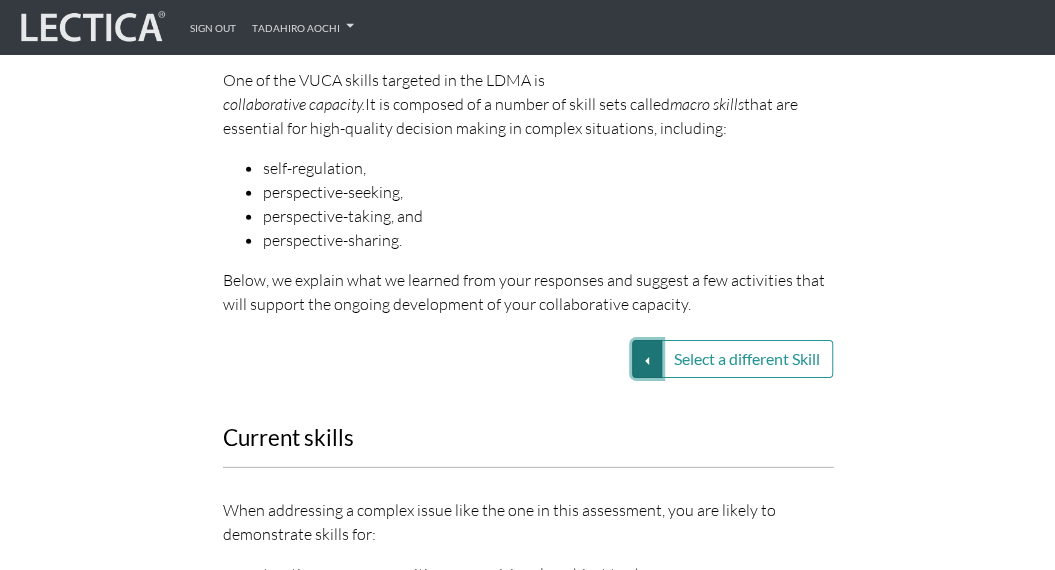 click on "Select a different Skill" at bounding box center [647, 359] 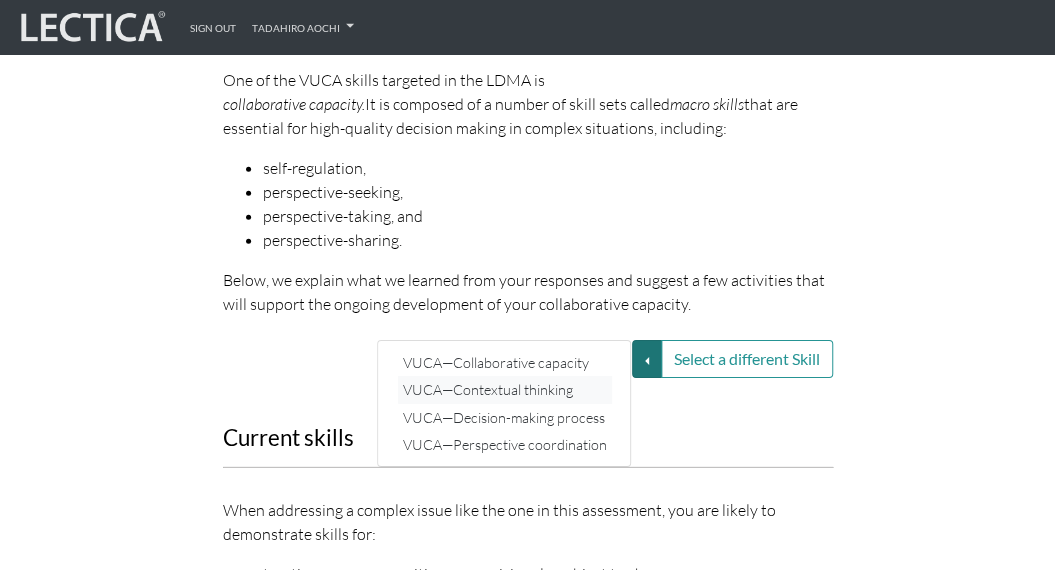 click on "VUCA—Contextual thinking" at bounding box center (505, 390) 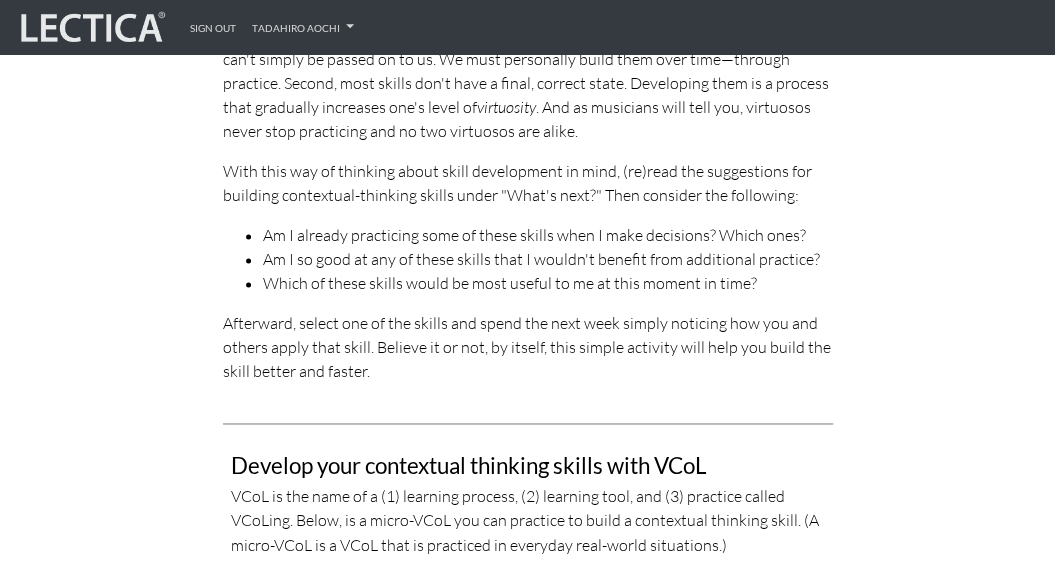 scroll, scrollTop: 3800, scrollLeft: 0, axis: vertical 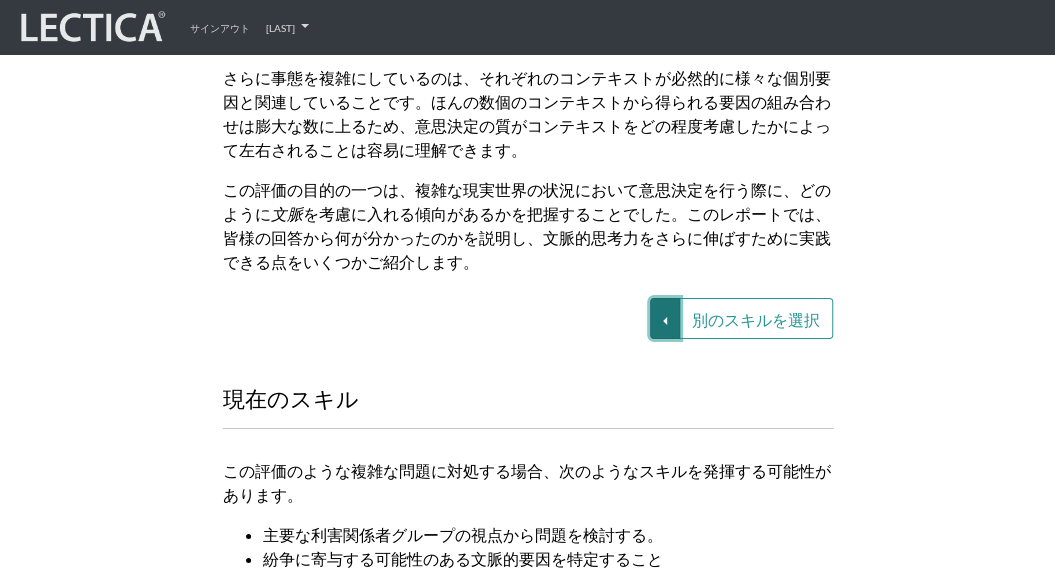 click on "別のスキルを選択" at bounding box center [665, 318] 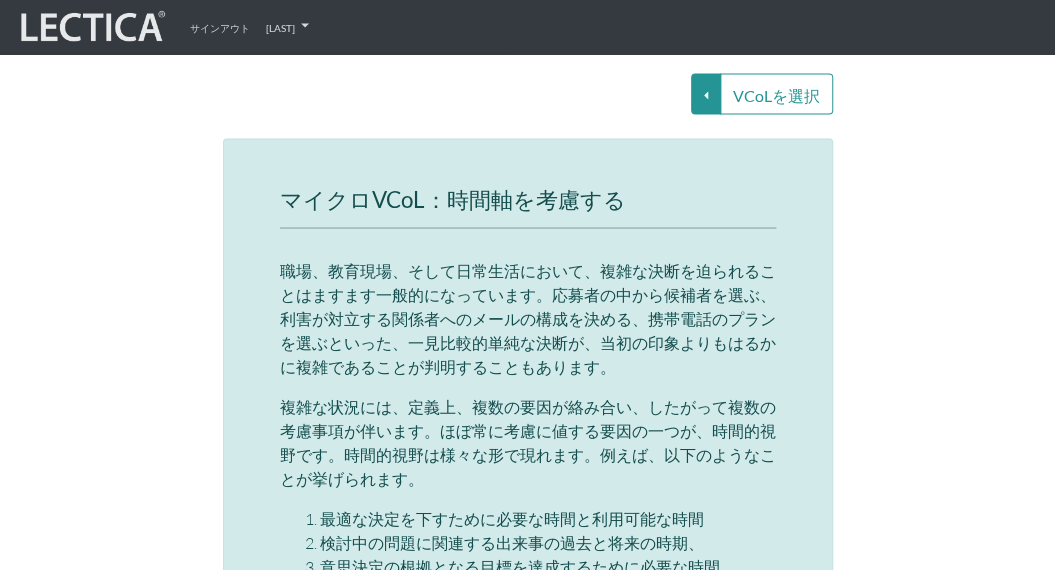 scroll, scrollTop: 4750, scrollLeft: 0, axis: vertical 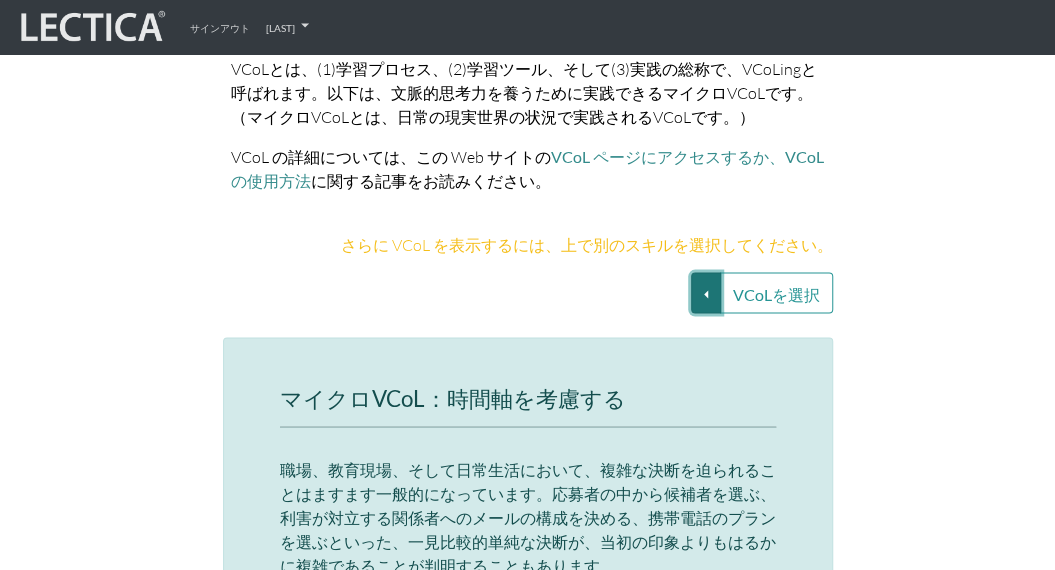 click on "VCoLを選択" at bounding box center [706, 293] 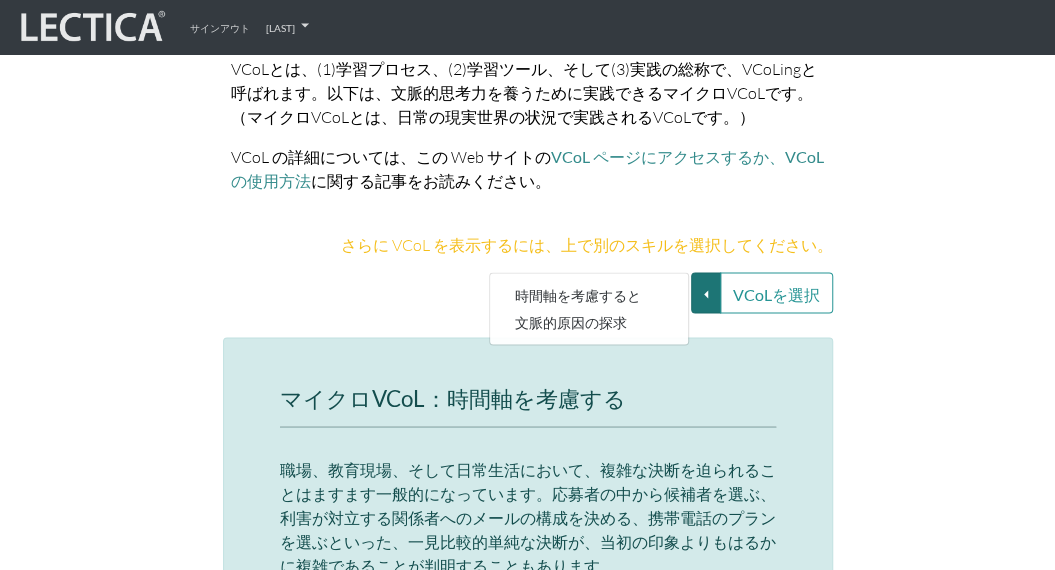 click on "さらに VCoL を表示するには、上で別のスキルを選択してください。" at bounding box center [528, 253] 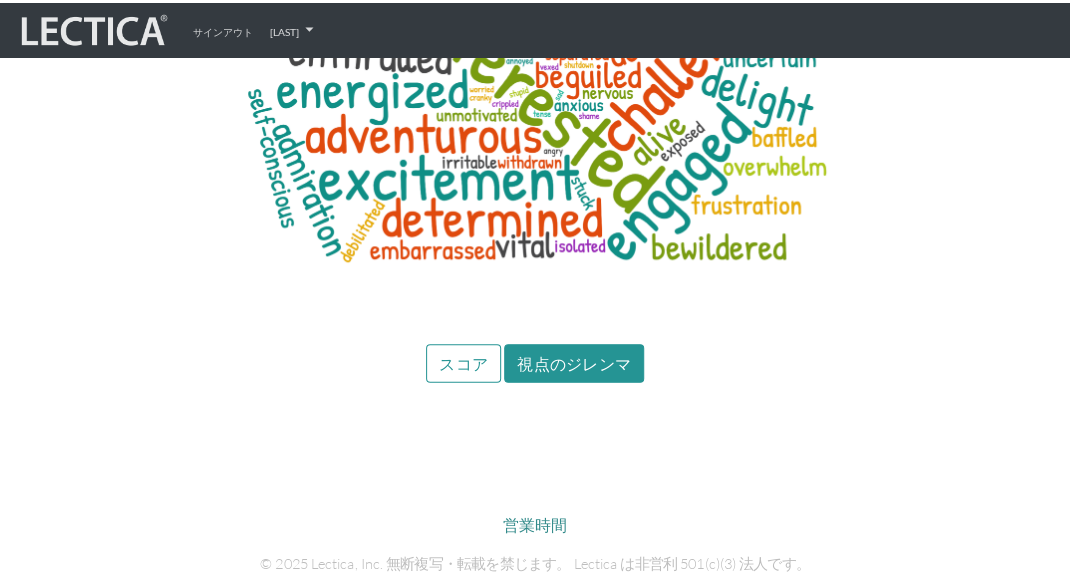scroll, scrollTop: 9766, scrollLeft: 0, axis: vertical 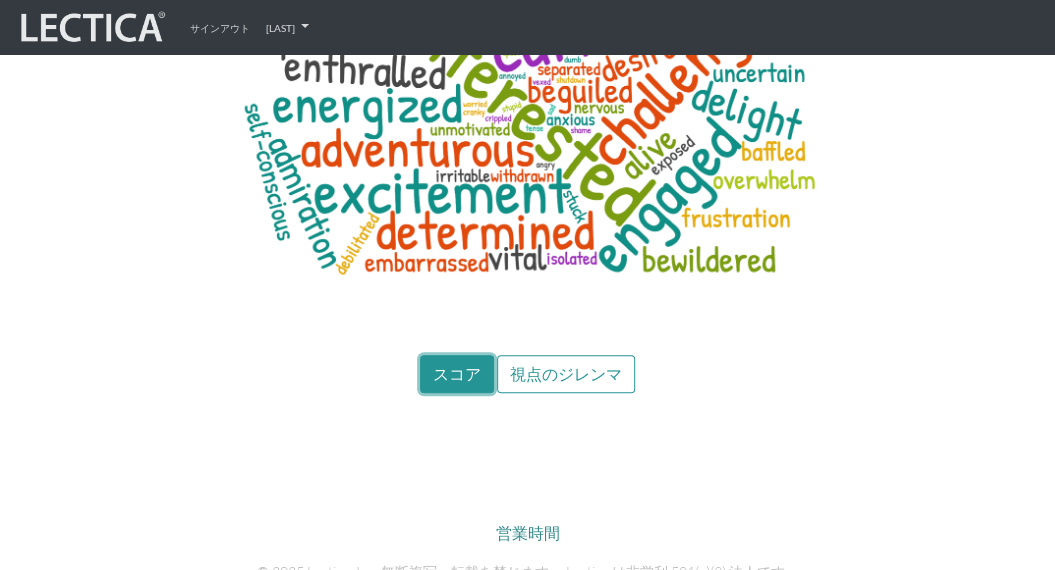 click on "スコア" at bounding box center [457, 374] 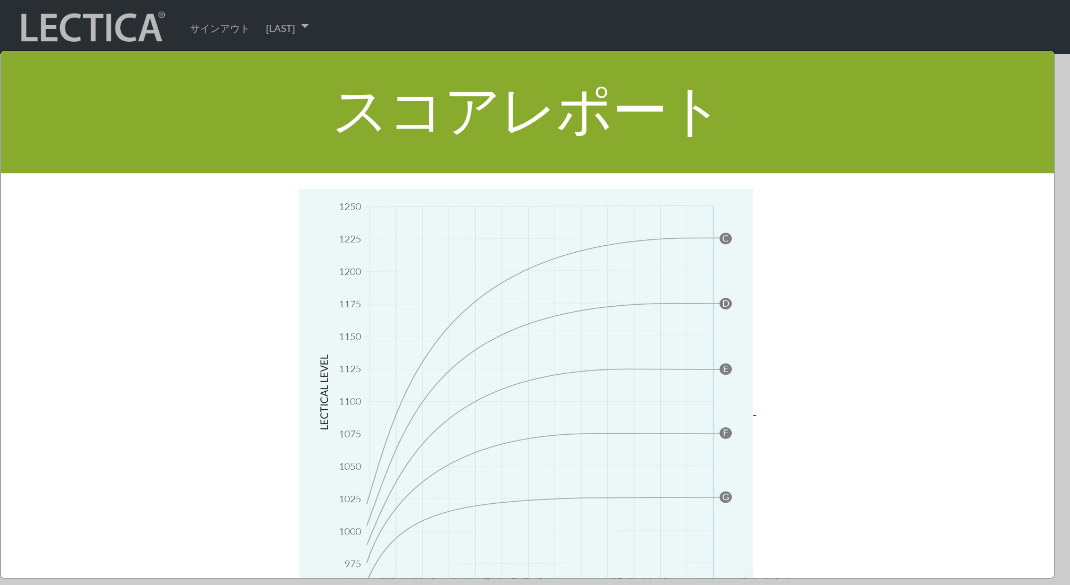 scroll, scrollTop: 7800, scrollLeft: 0, axis: vertical 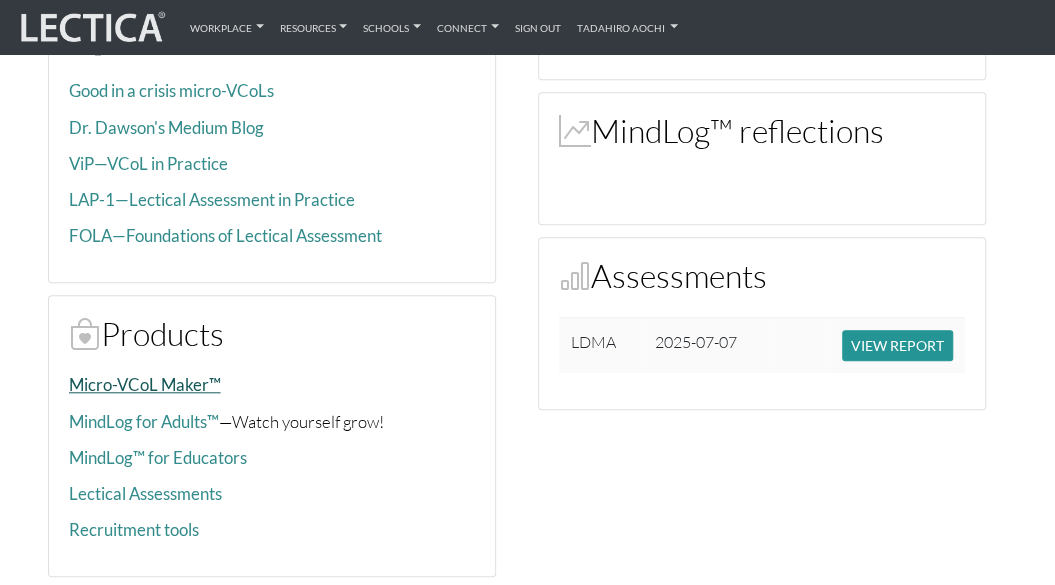 click on "Micro-VCoL Maker™" at bounding box center (145, 384) 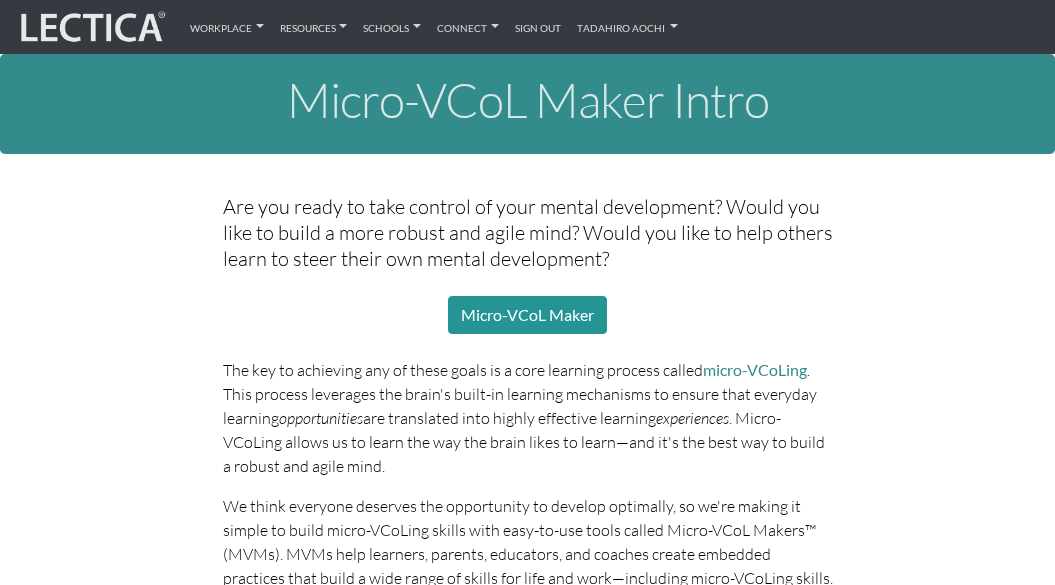 scroll, scrollTop: 0, scrollLeft: 0, axis: both 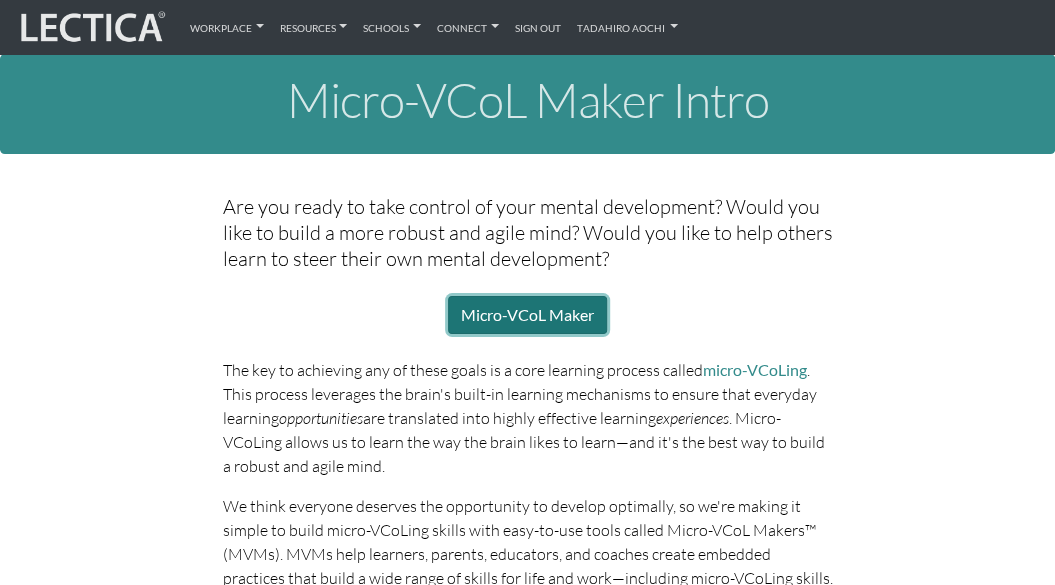 click on "Micro-VCoL Maker" at bounding box center [527, 315] 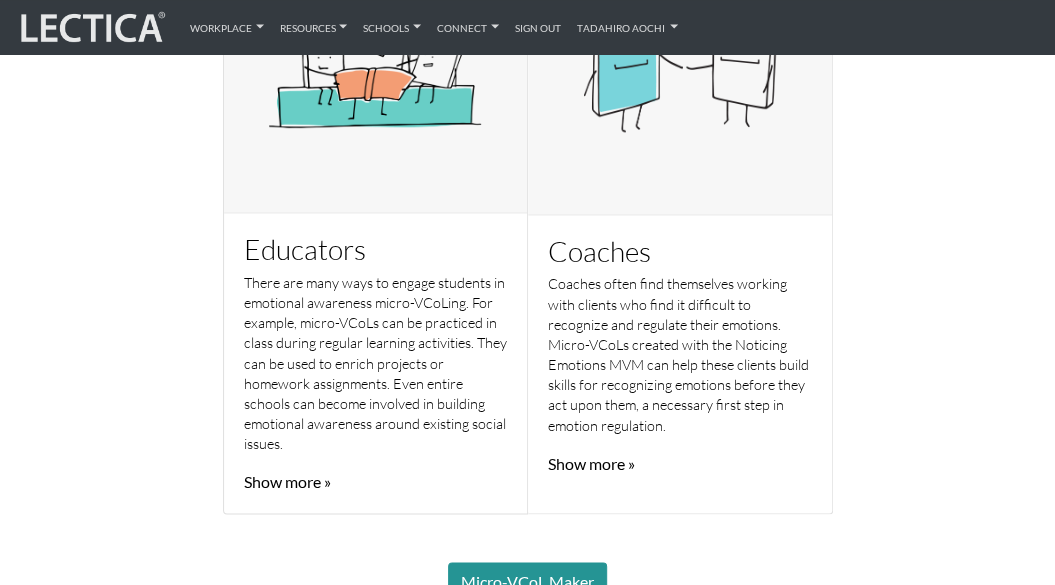 scroll, scrollTop: 1600, scrollLeft: 0, axis: vertical 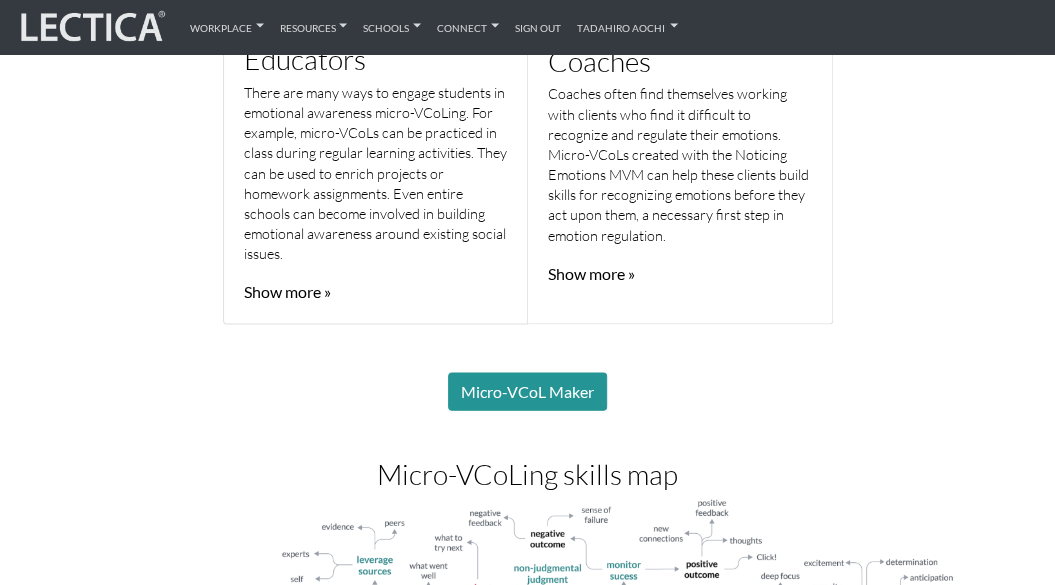 click on "Show more »" at bounding box center (287, 291) 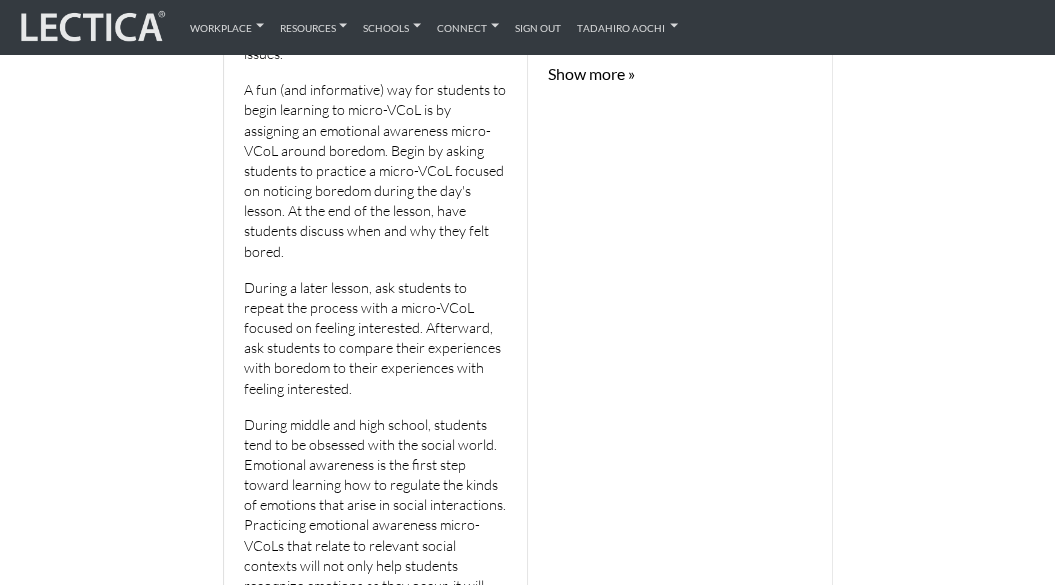 scroll, scrollTop: 1600, scrollLeft: 0, axis: vertical 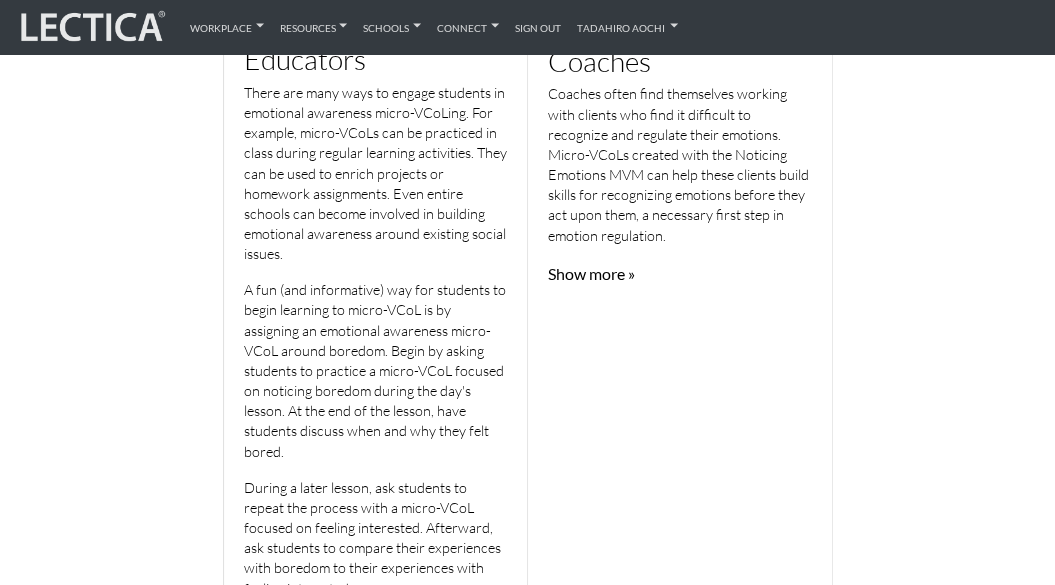 click on "Show more »" at bounding box center [591, 273] 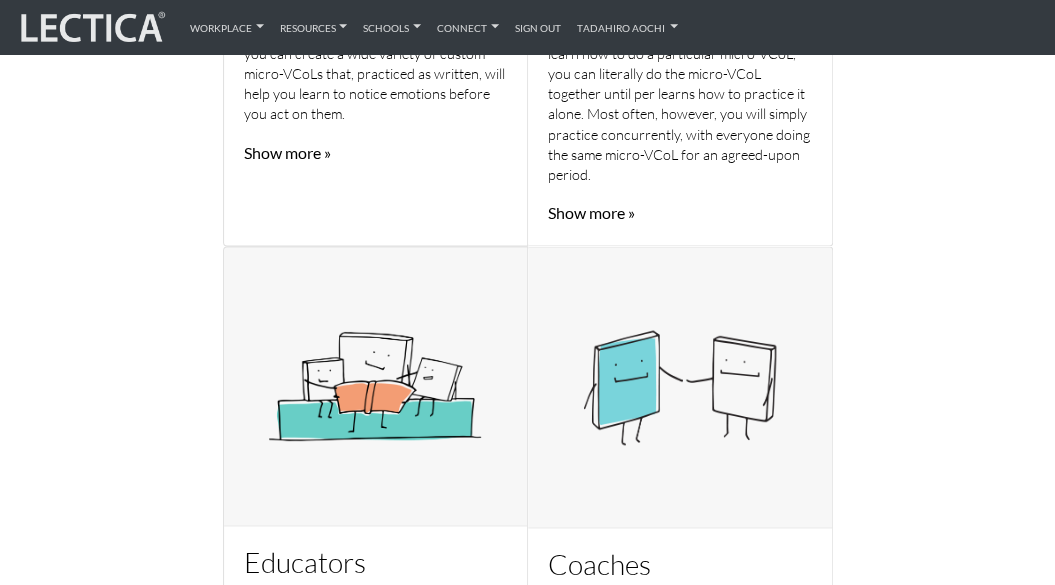 scroll, scrollTop: 1000, scrollLeft: 0, axis: vertical 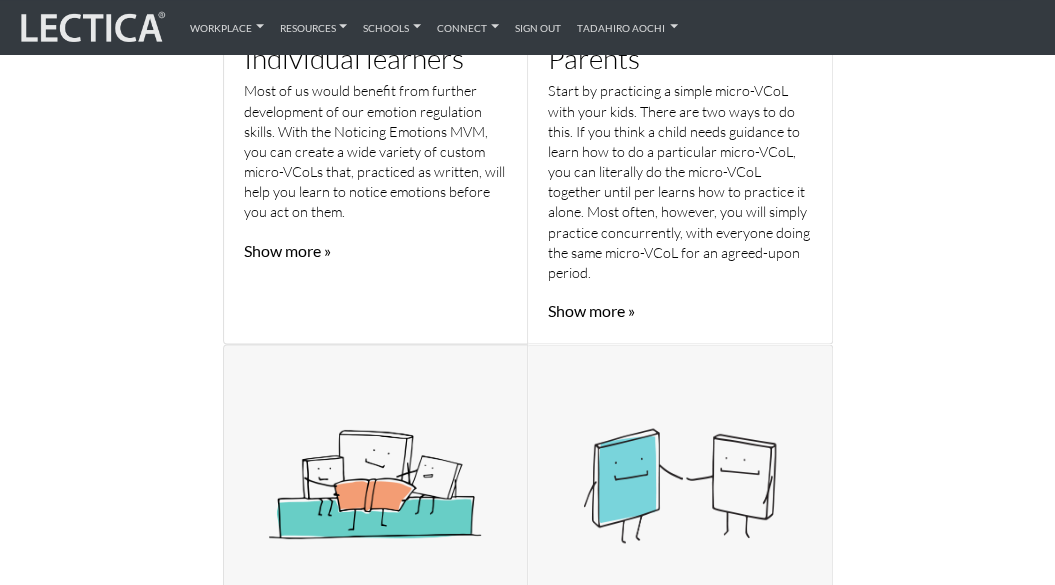 click on "Show more »" at bounding box center [287, 250] 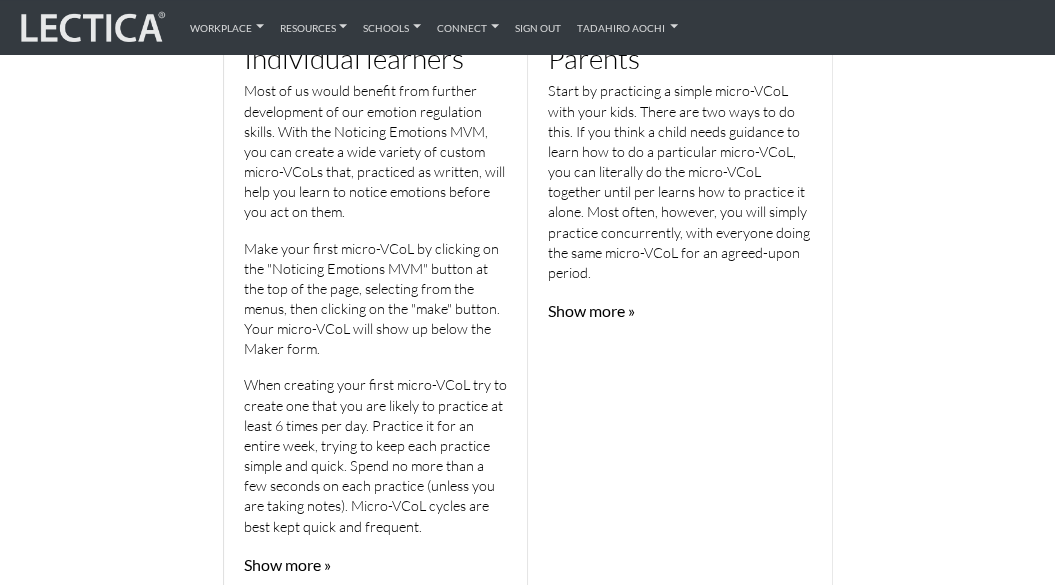 click on "Show more »" at bounding box center [591, 310] 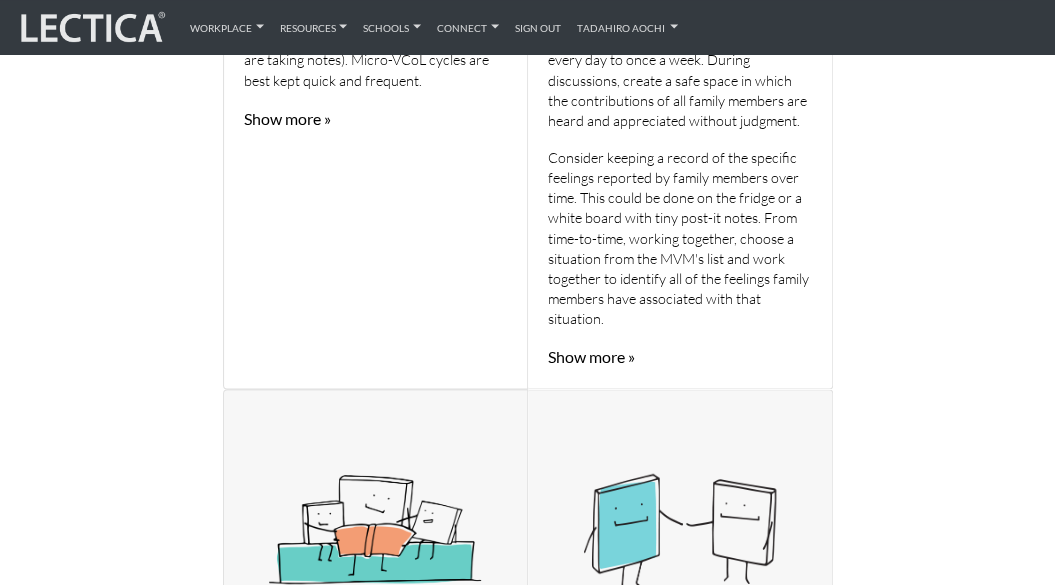 scroll, scrollTop: 1400, scrollLeft: 0, axis: vertical 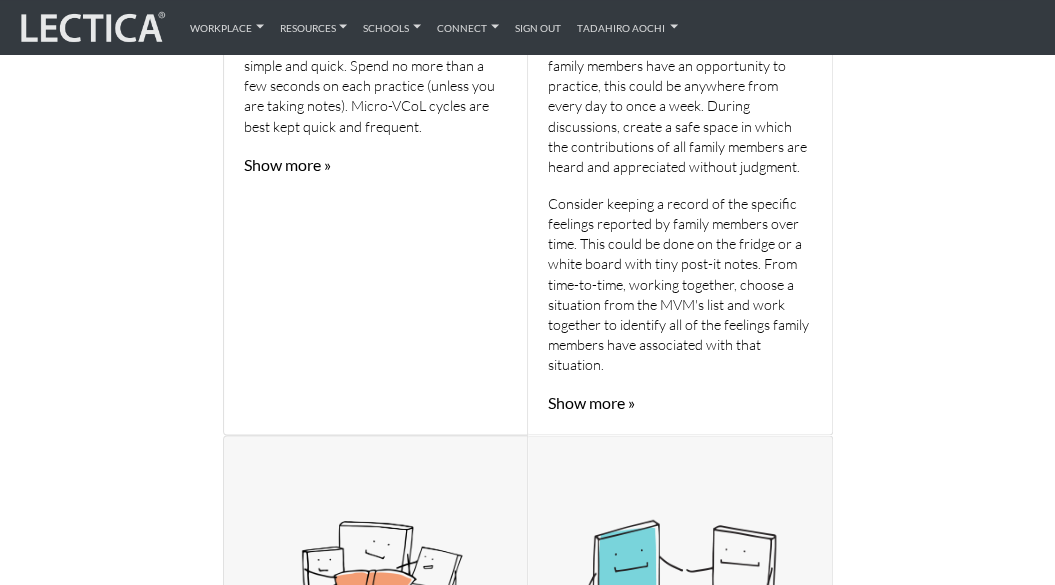 click on "Show more »" at bounding box center [287, 164] 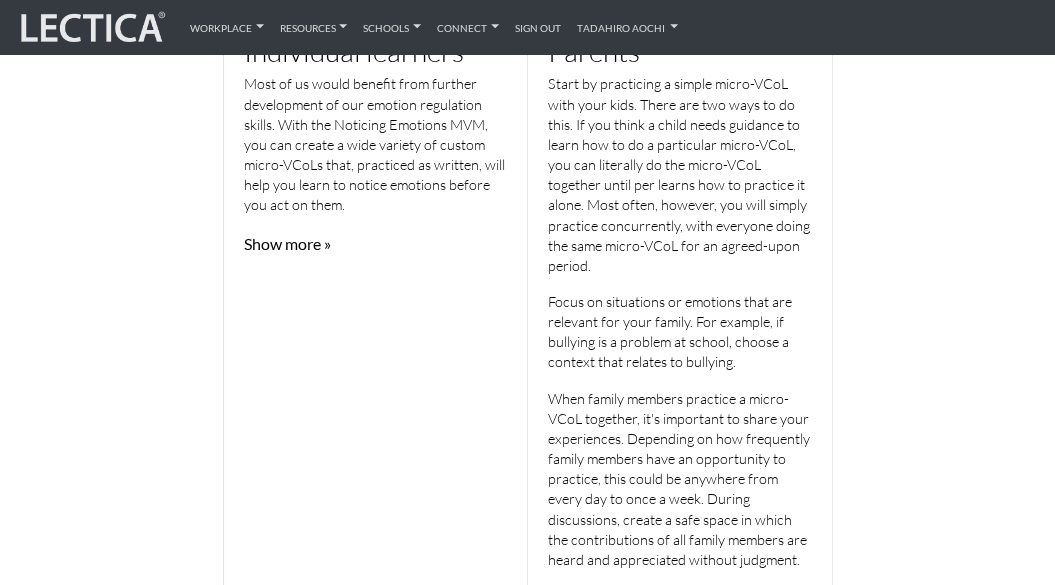 scroll, scrollTop: 1000, scrollLeft: 0, axis: vertical 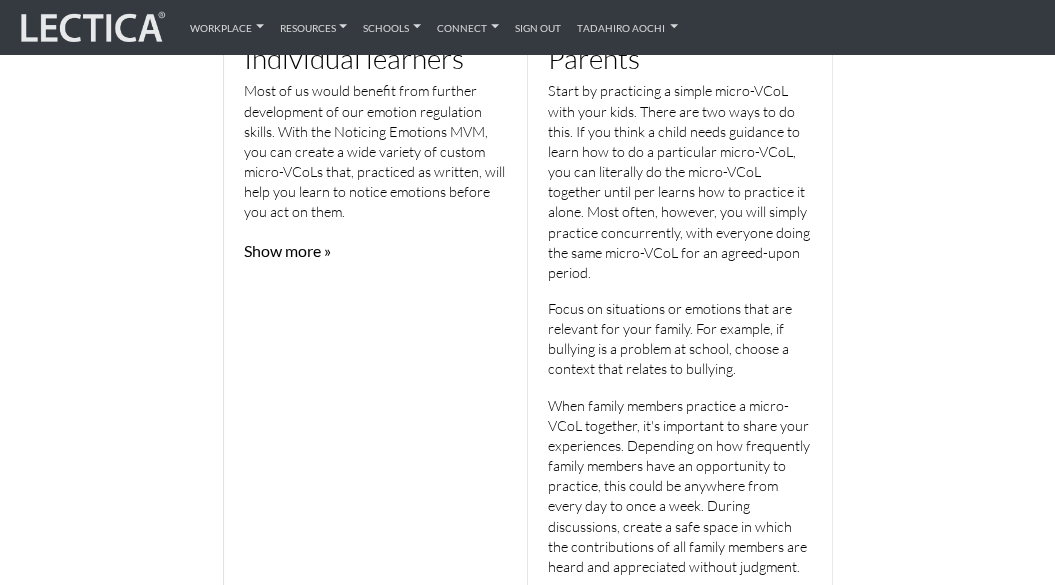 click on "Show more »" at bounding box center (287, 250) 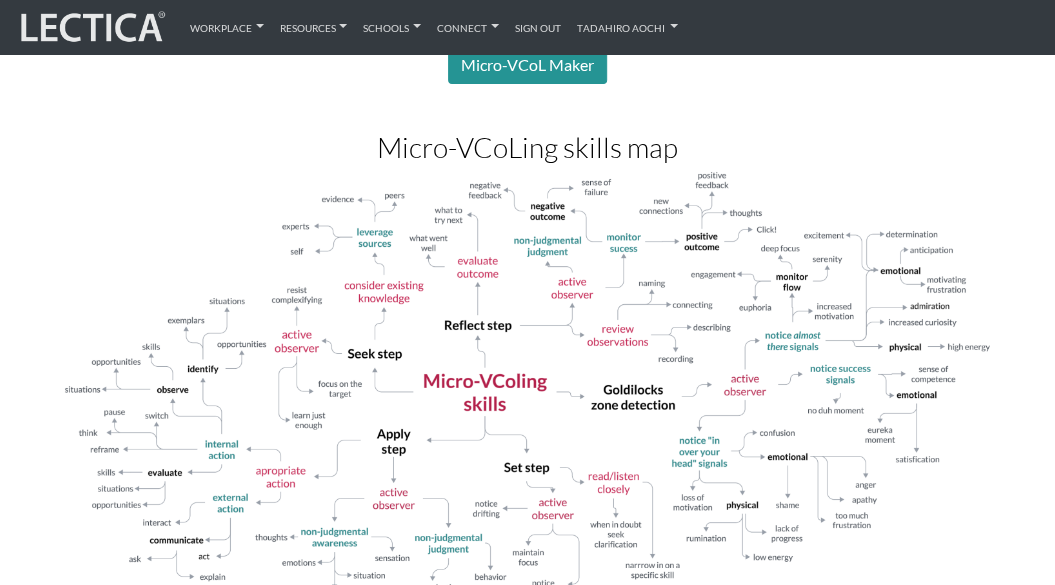 scroll, scrollTop: 3200, scrollLeft: 0, axis: vertical 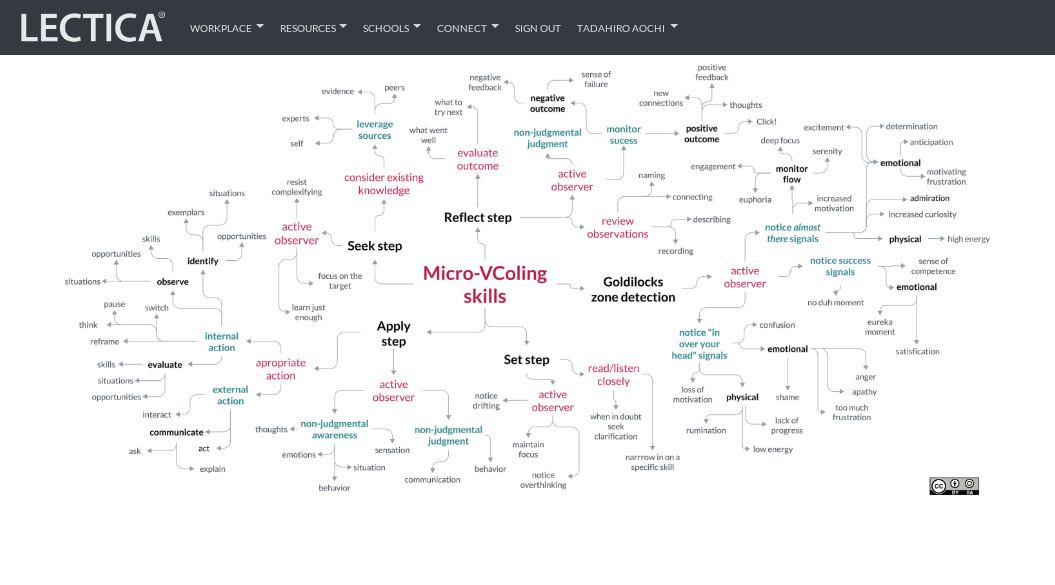 click on "Are you ready to take control of your mental development? Would you like to build a more robust and agile mind? Would you like to help others learn to steer their own mental development?
Micro-VCoL Maker
The key to achieving any of these goals is a core learning process called  micro-VCoLing . This process leverages the brain's built-in learning mechanisms to ensure that everyday learning  opportunities  are translated into highly effective learning  experiences . Micro-VCoLing allows us to learn the way the brain likes to learn—and it's the best way to build a robust and agile mind.
We think everyone deserves the opportunity to develop optimally, so we're making it simple to build micro-VCoLing skills with easy-to-use tools called Micro-VCoL Makers™ (MVMs). MVMs help learners, parents, educators, and coaches create embedded practices that build a wide range of skills for life and work—including micro-VCoLing skills." at bounding box center (527, -1225) 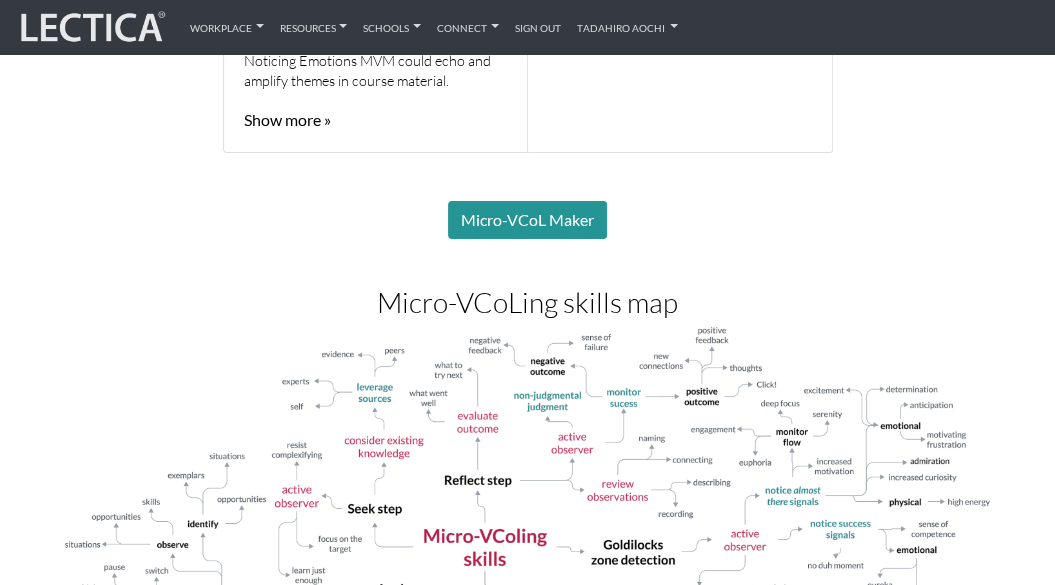 scroll, scrollTop: 2900, scrollLeft: 0, axis: vertical 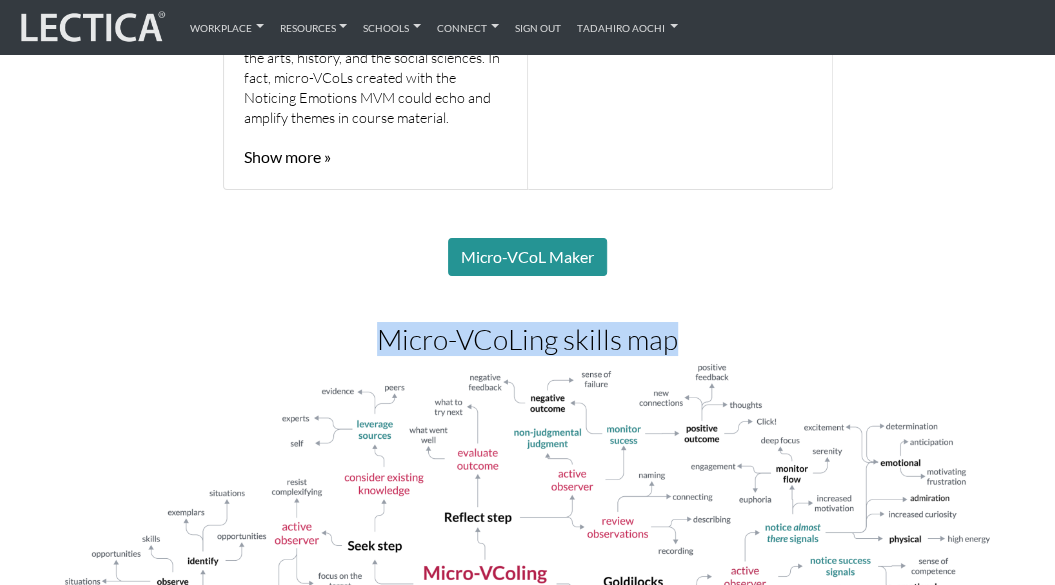 drag, startPoint x: 383, startPoint y: 338, endPoint x: 671, endPoint y: 327, distance: 288.21 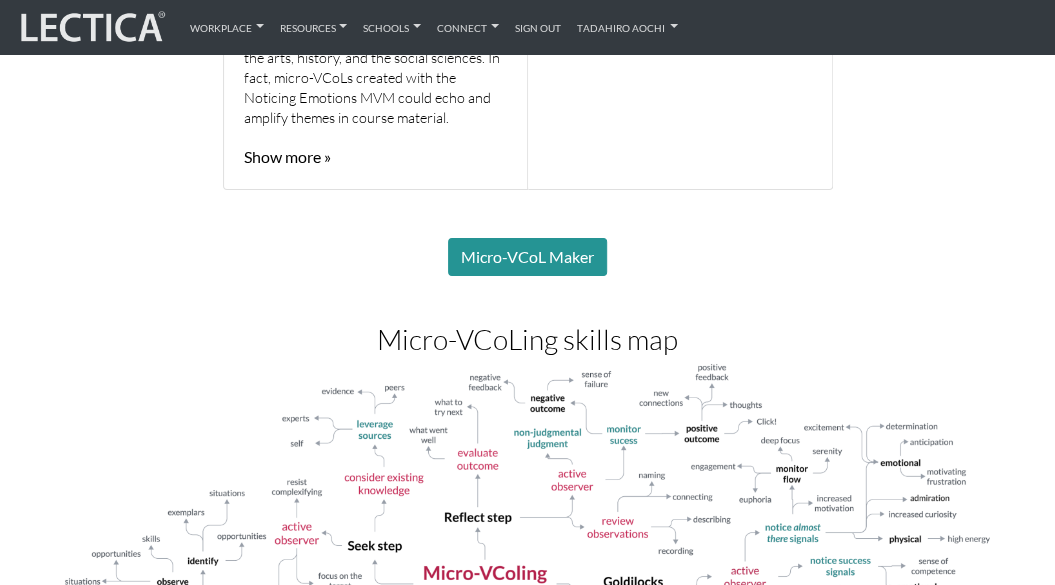 click on "Micro-VCoL Maker" at bounding box center [528, 257] 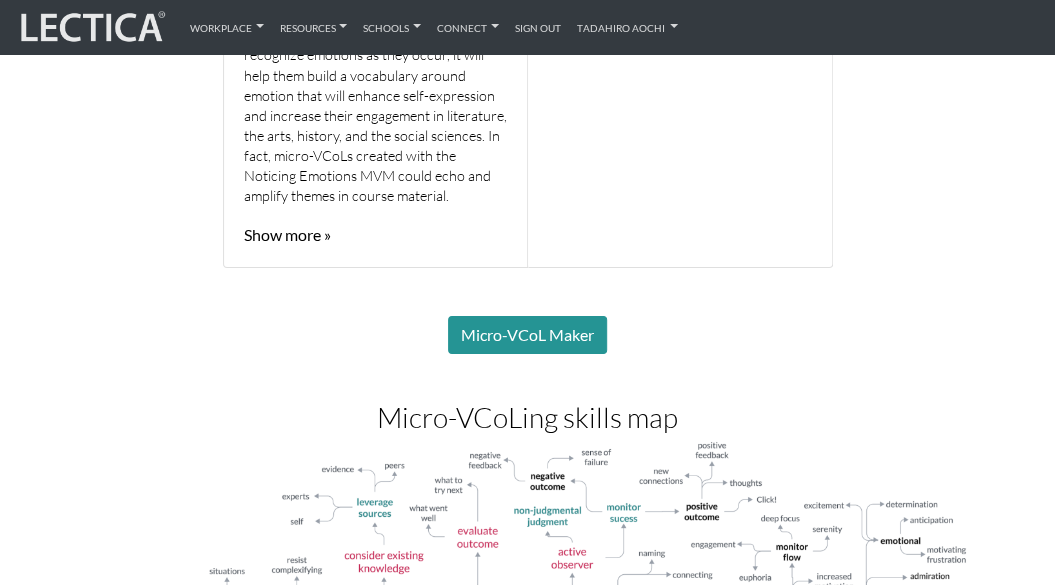scroll, scrollTop: 2700, scrollLeft: 0, axis: vertical 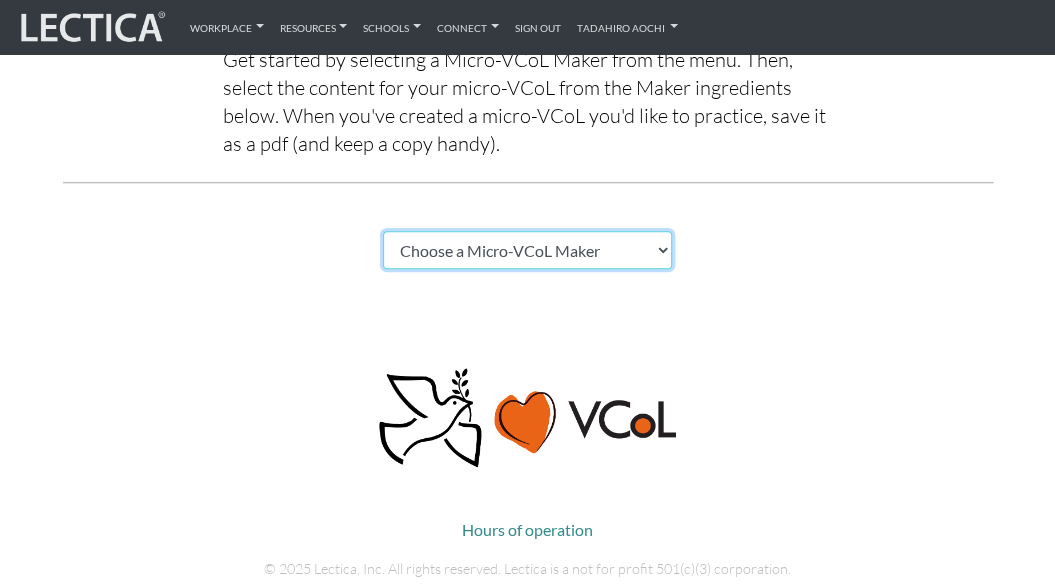 click on "Choose a Micro-VCoL Maker" at bounding box center [528, 250] 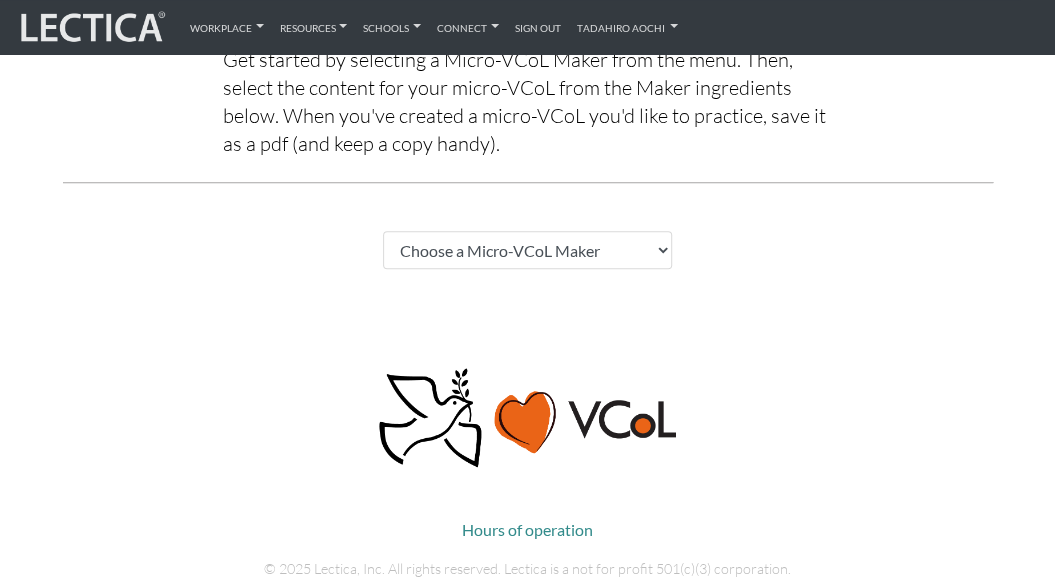 click on "Workplace
Assessments
Why LectaTests?
About LectaTests
Leadership
Leader development
Lectica for the C-suite
Team Fit Snapshot
Lectica Inside
Recruitment
Human capital value chain
Role complexity analysis
Recruitment tools
Resources
Lectica Institute" at bounding box center (527, 391) 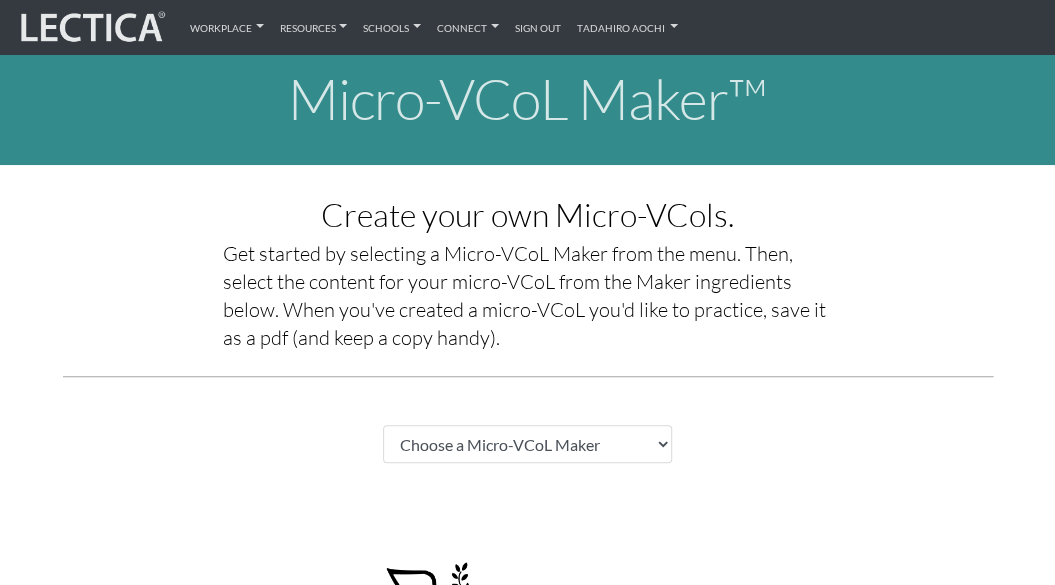scroll, scrollTop: 0, scrollLeft: 0, axis: both 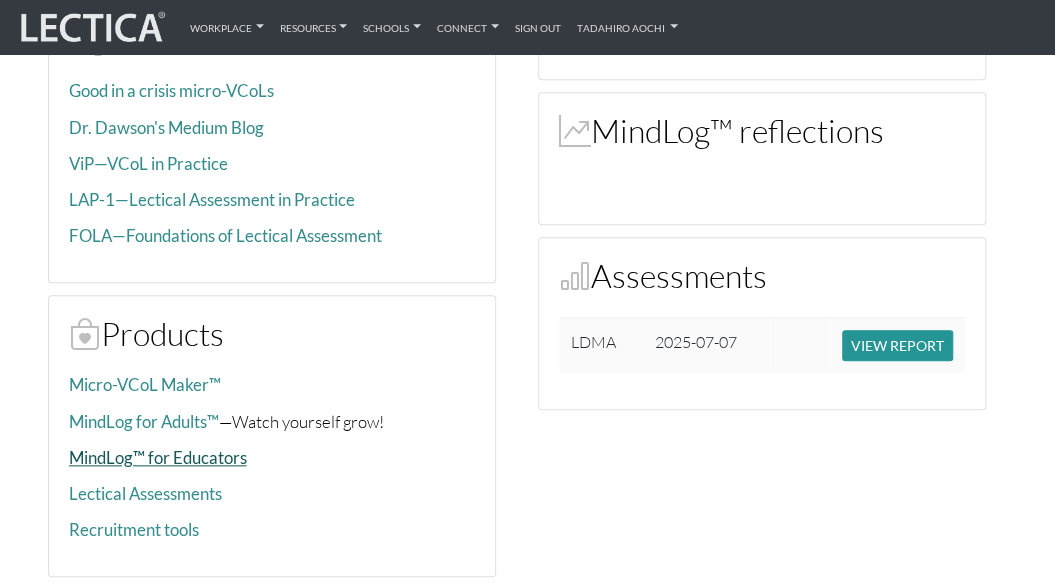 click on "MindLog™ for Educators" at bounding box center [158, 457] 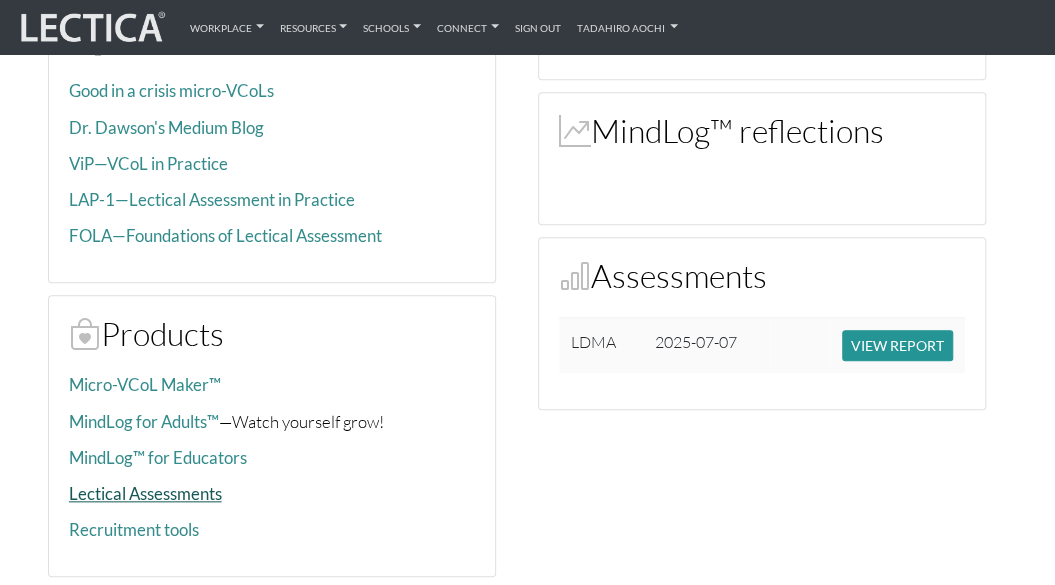 click on "Lectical Assessments" at bounding box center [145, 493] 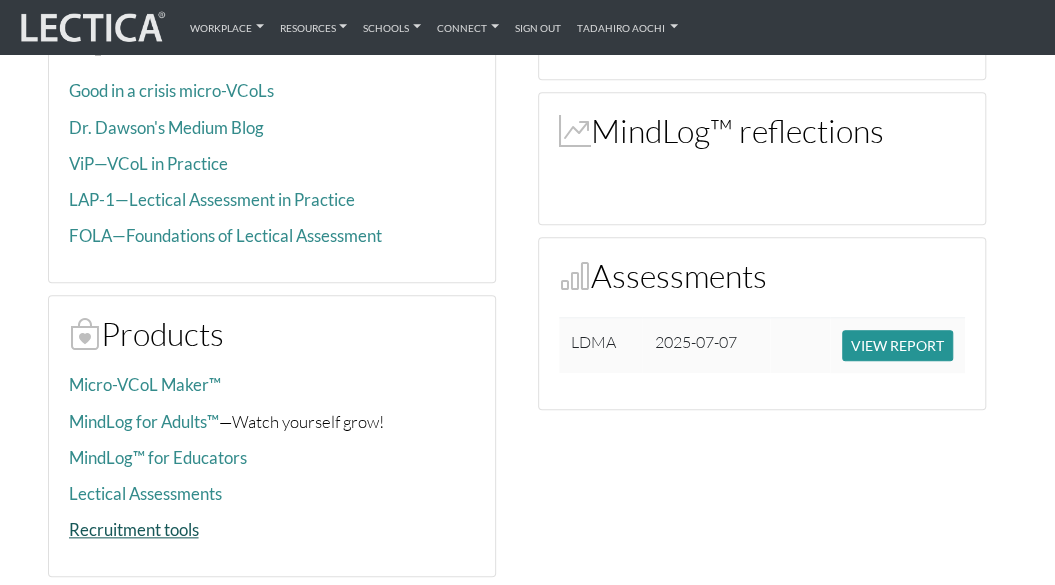 click on "Recruitment tools" at bounding box center (134, 529) 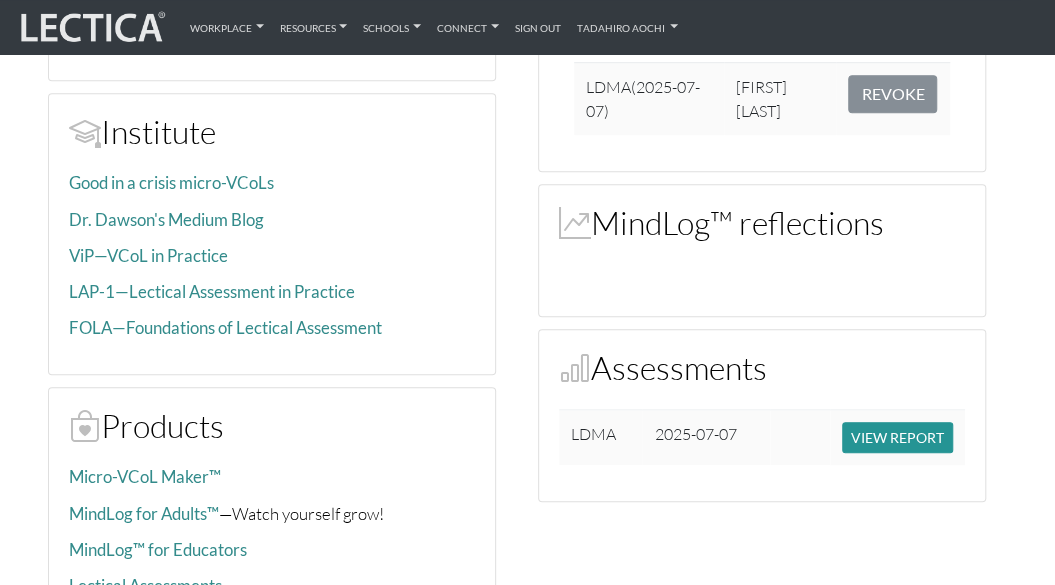 scroll, scrollTop: 400, scrollLeft: 0, axis: vertical 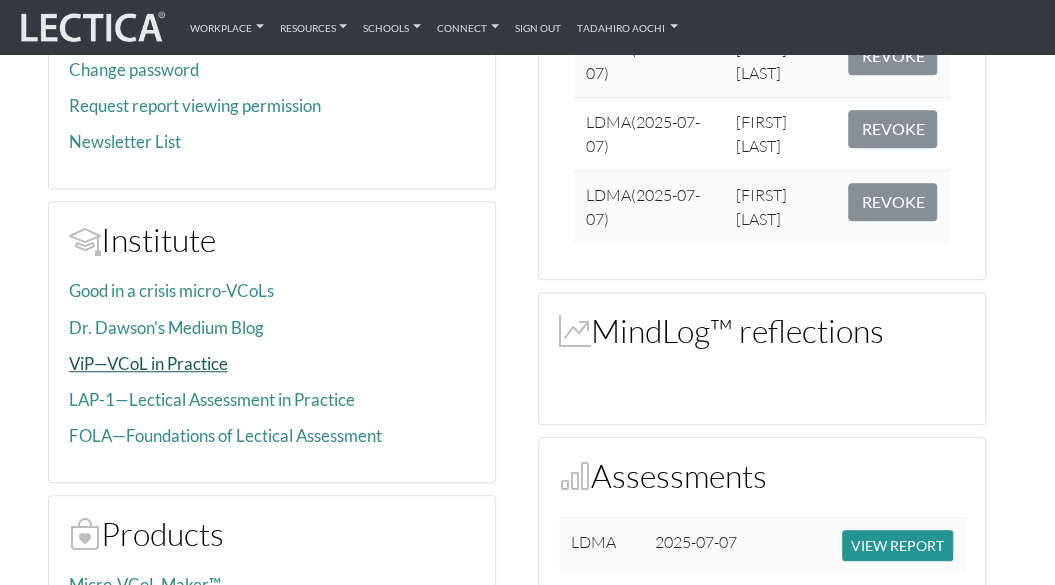 click on "ViP—VCoL in Practice" at bounding box center (148, 363) 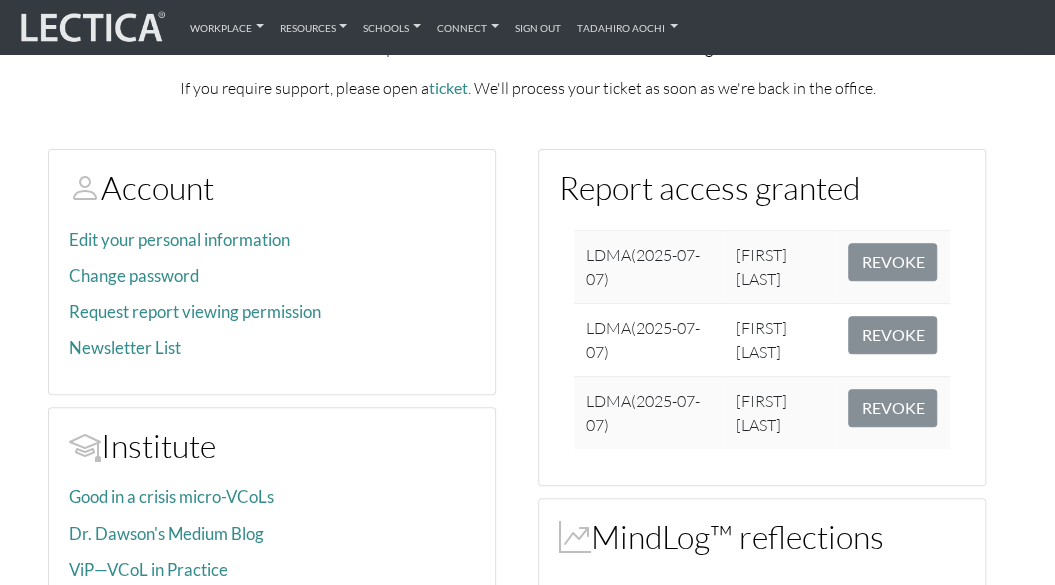 scroll, scrollTop: 200, scrollLeft: 0, axis: vertical 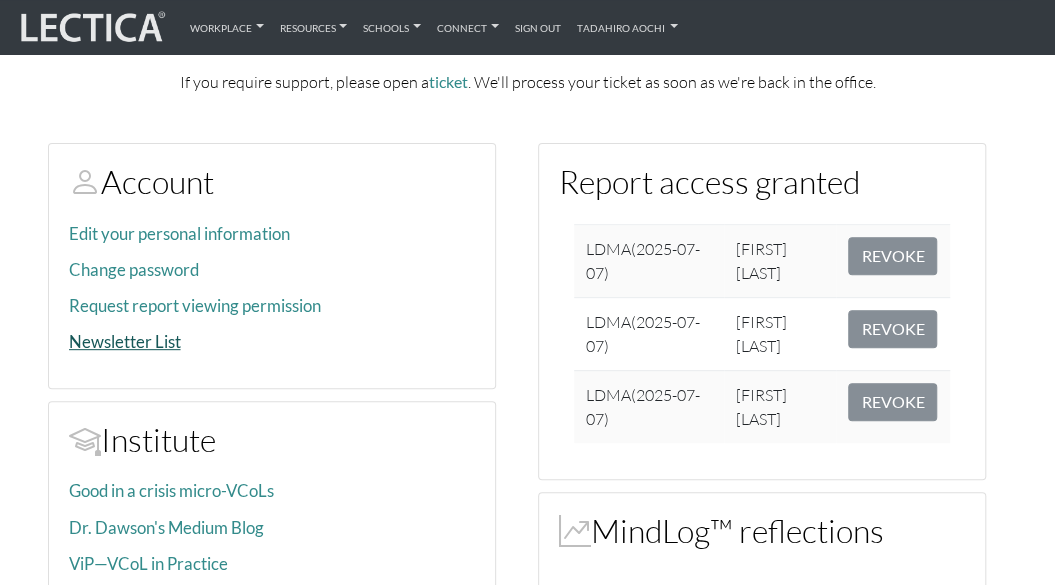 click on "Newsletter List" at bounding box center (125, 341) 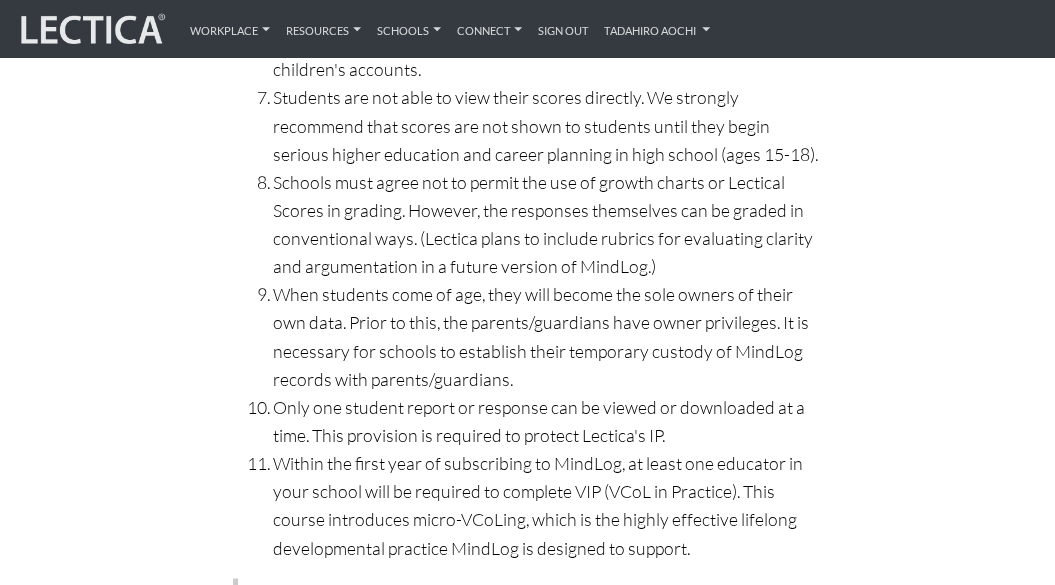 scroll, scrollTop: 10600, scrollLeft: 0, axis: vertical 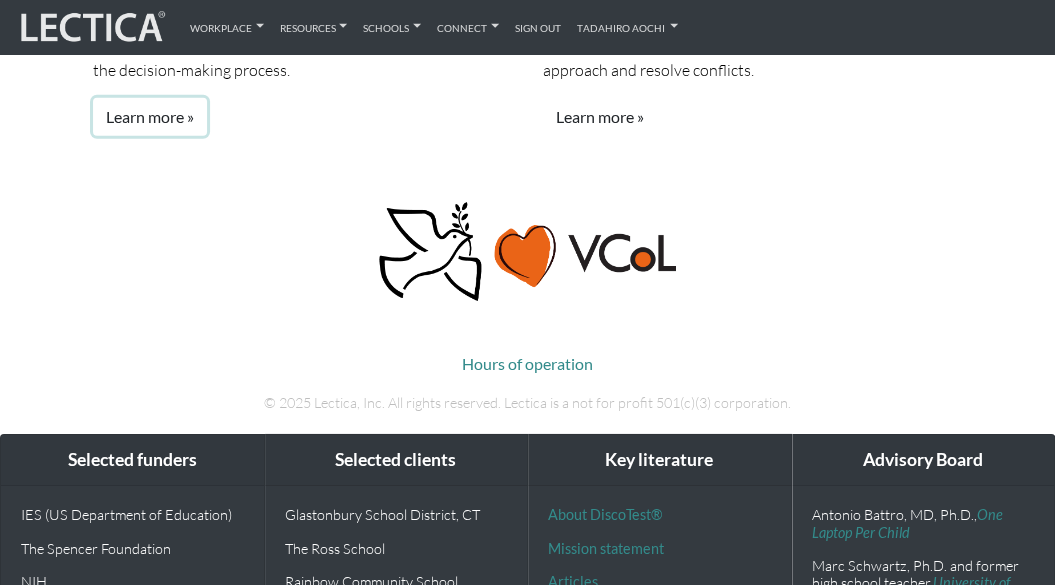 click on "Learn more »" at bounding box center [150, 117] 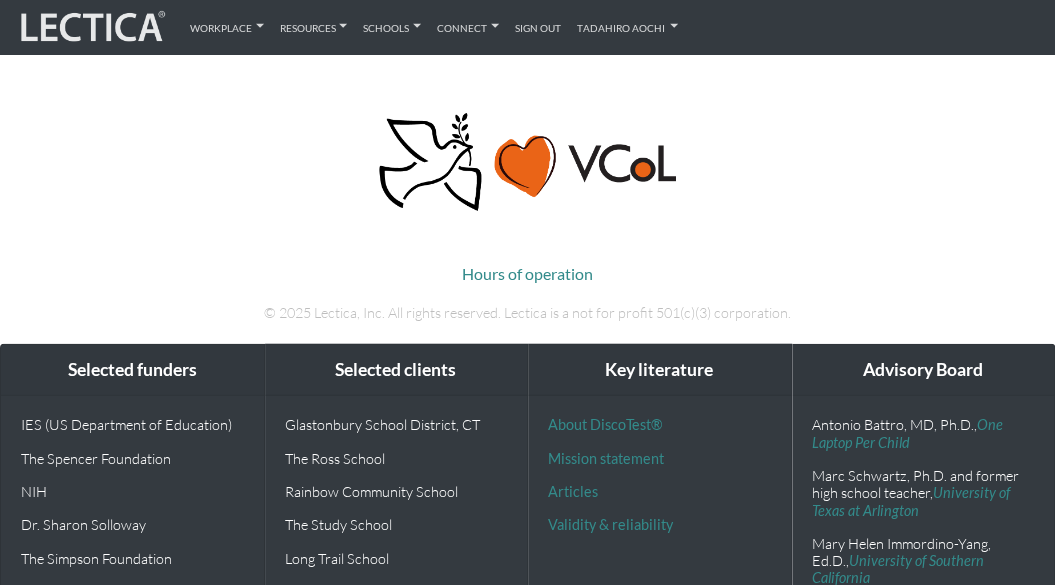 scroll, scrollTop: 2082, scrollLeft: 0, axis: vertical 